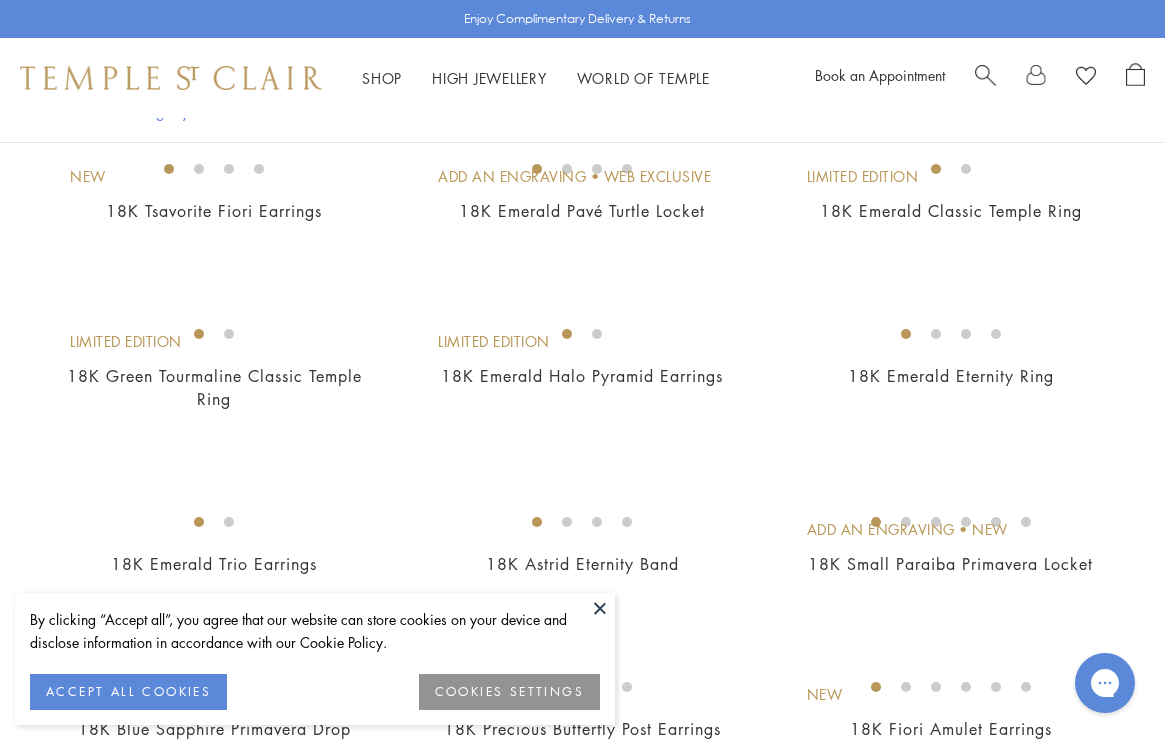 scroll, scrollTop: 0, scrollLeft: 0, axis: both 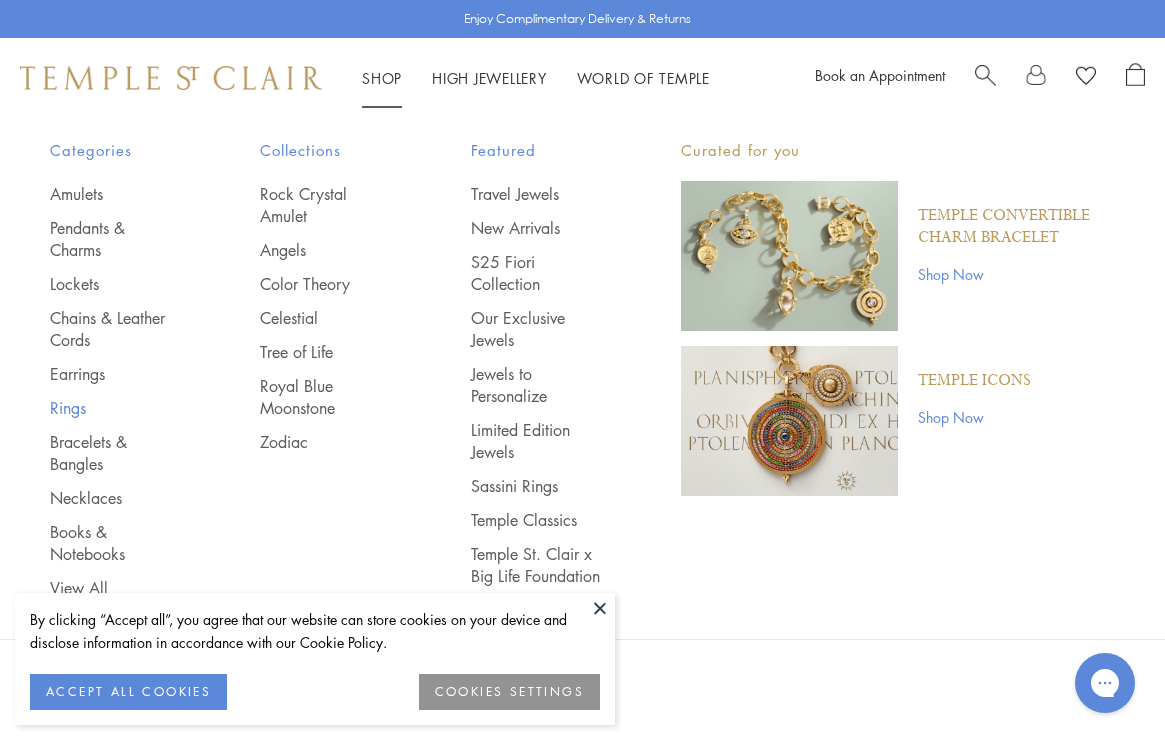 click on "Rings" at bounding box center (115, 408) 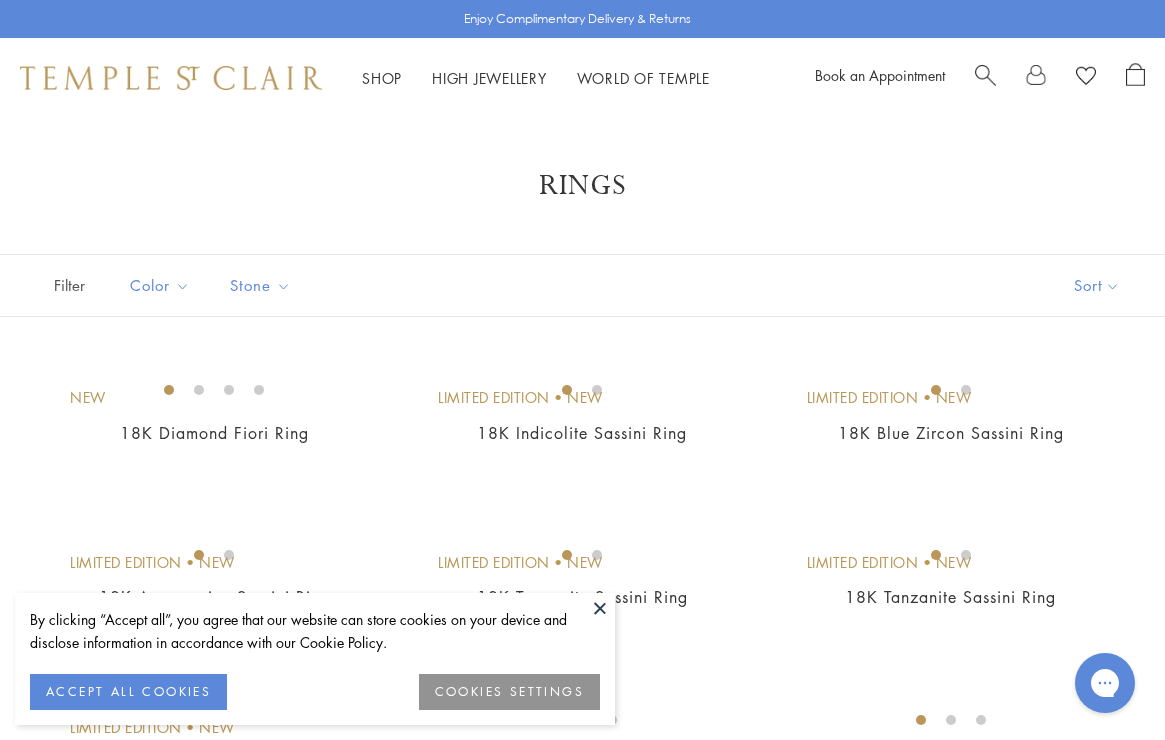 scroll, scrollTop: 0, scrollLeft: 0, axis: both 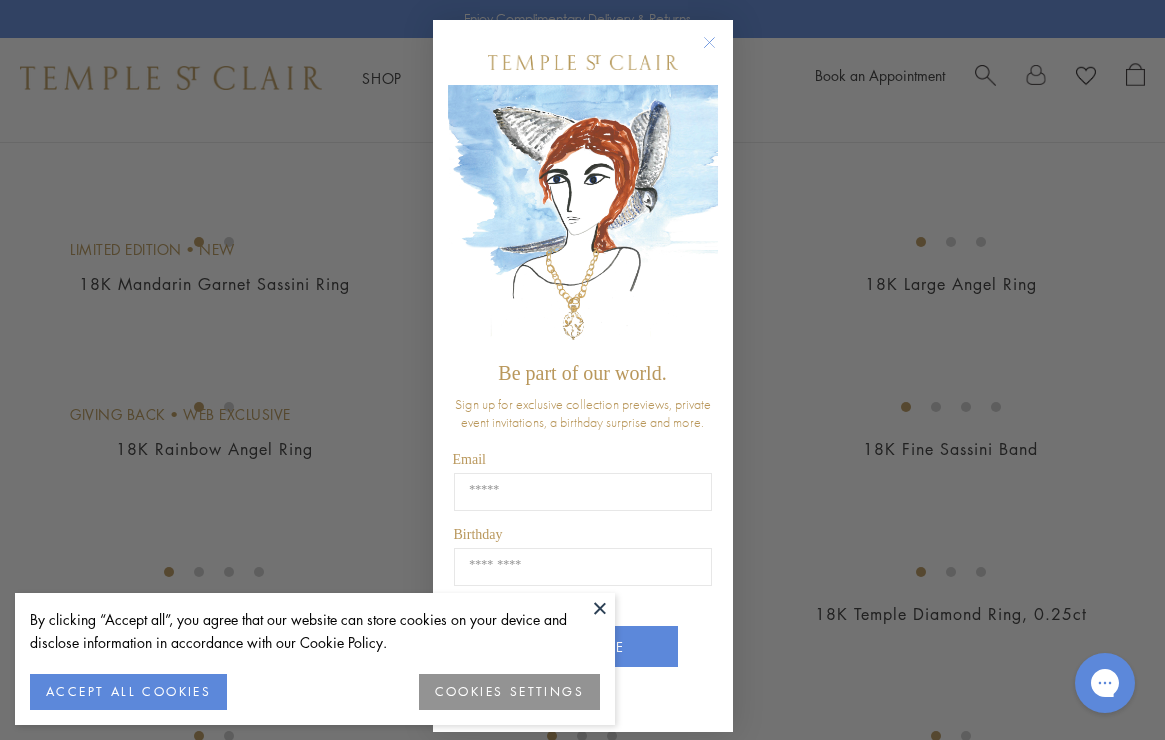 click 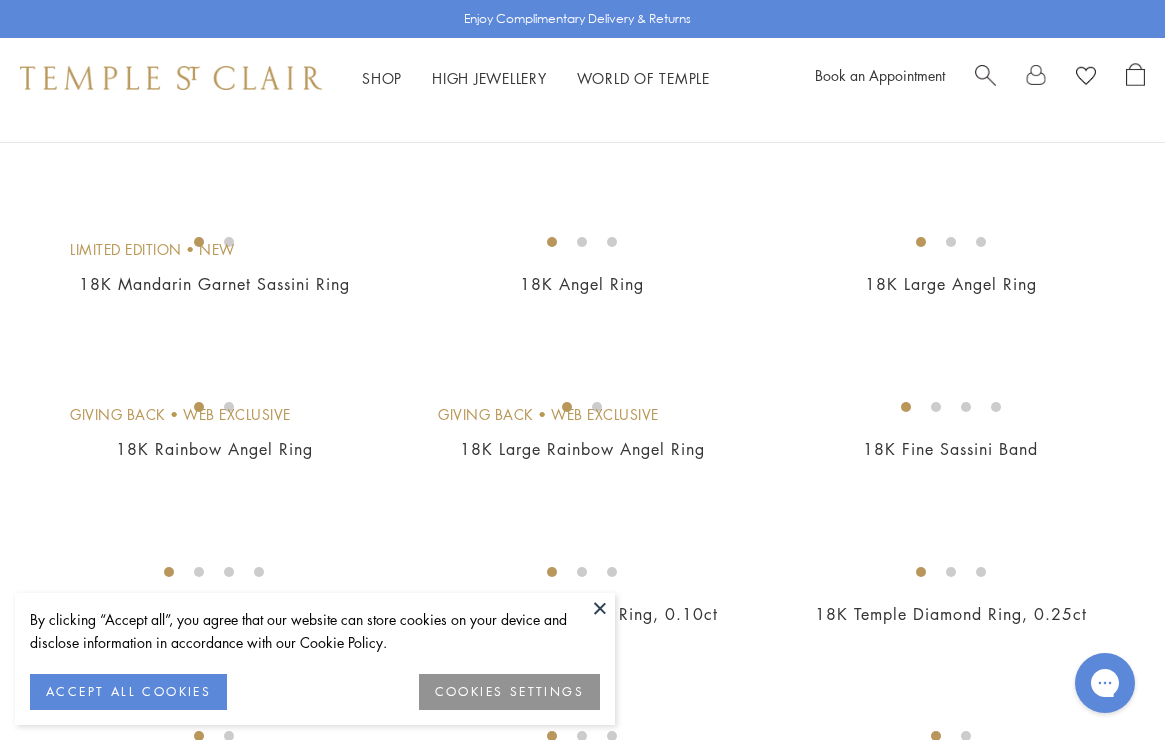 click at bounding box center [600, 608] 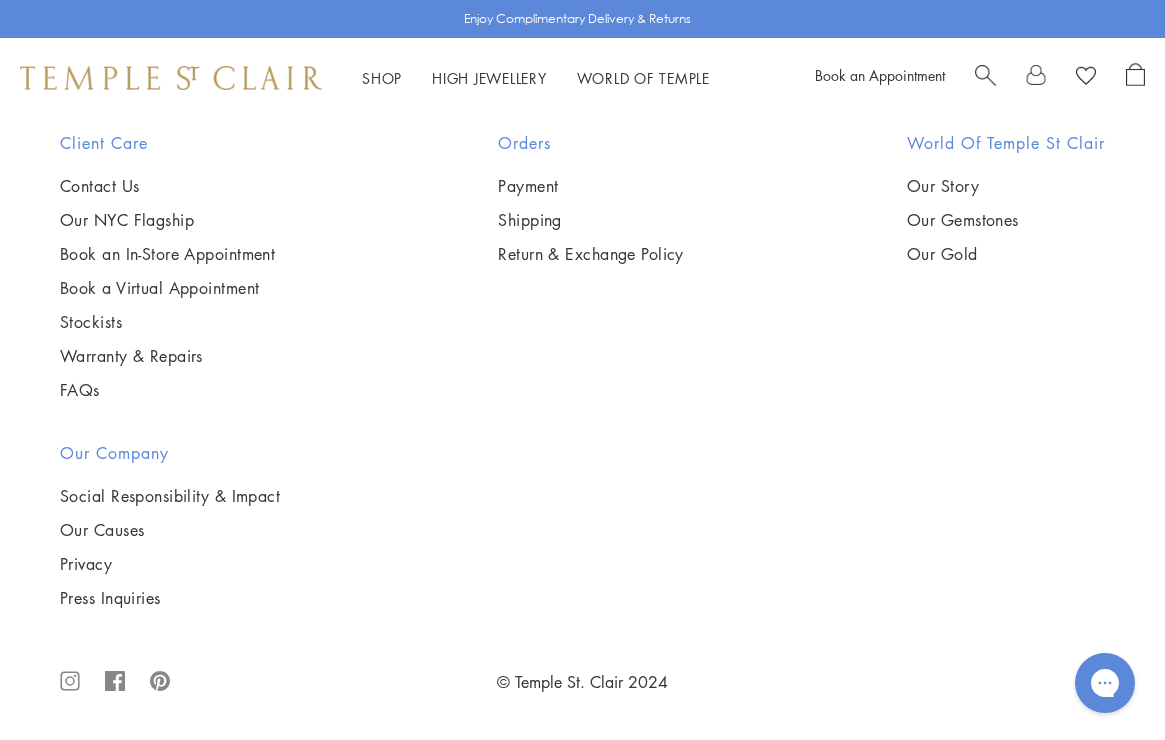 scroll, scrollTop: 7633, scrollLeft: 0, axis: vertical 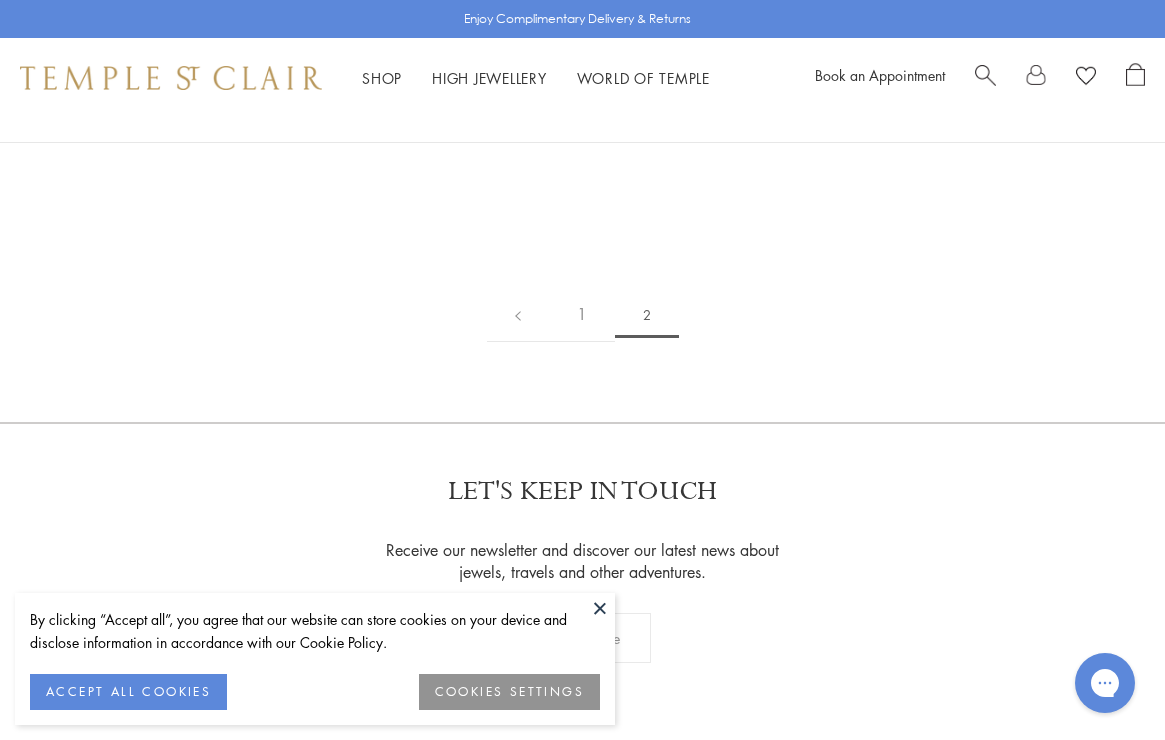 click at bounding box center [0, 0] 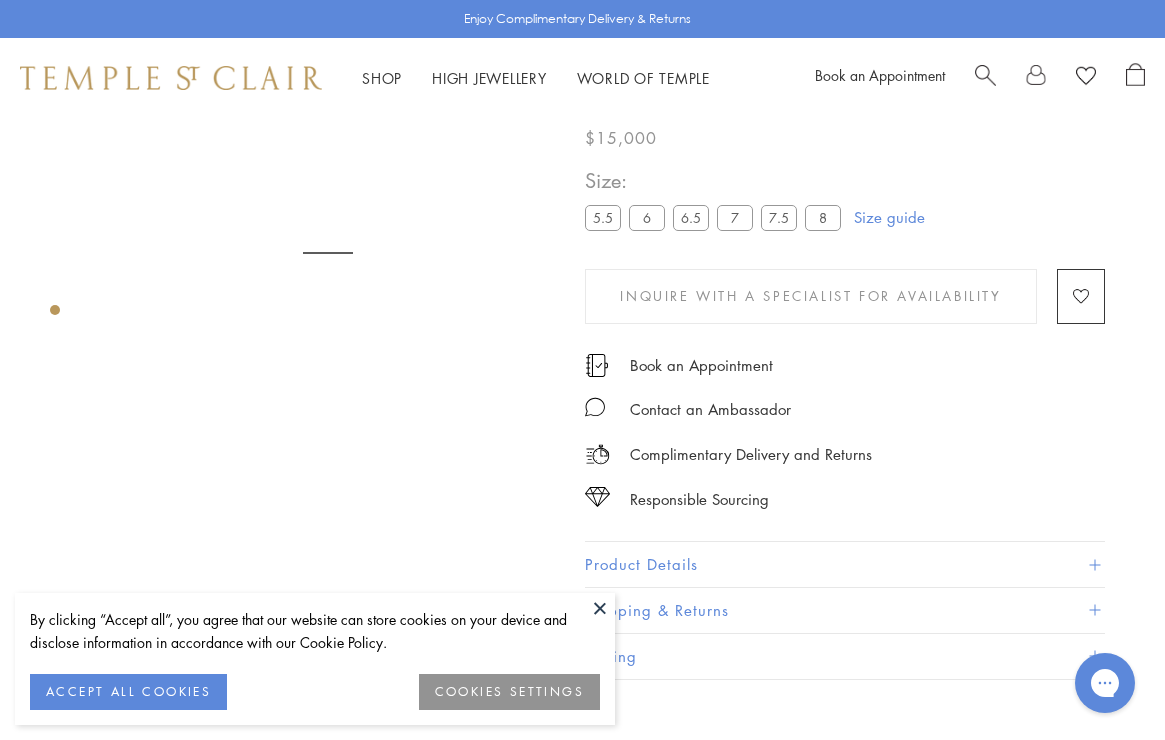 scroll, scrollTop: 0, scrollLeft: 0, axis: both 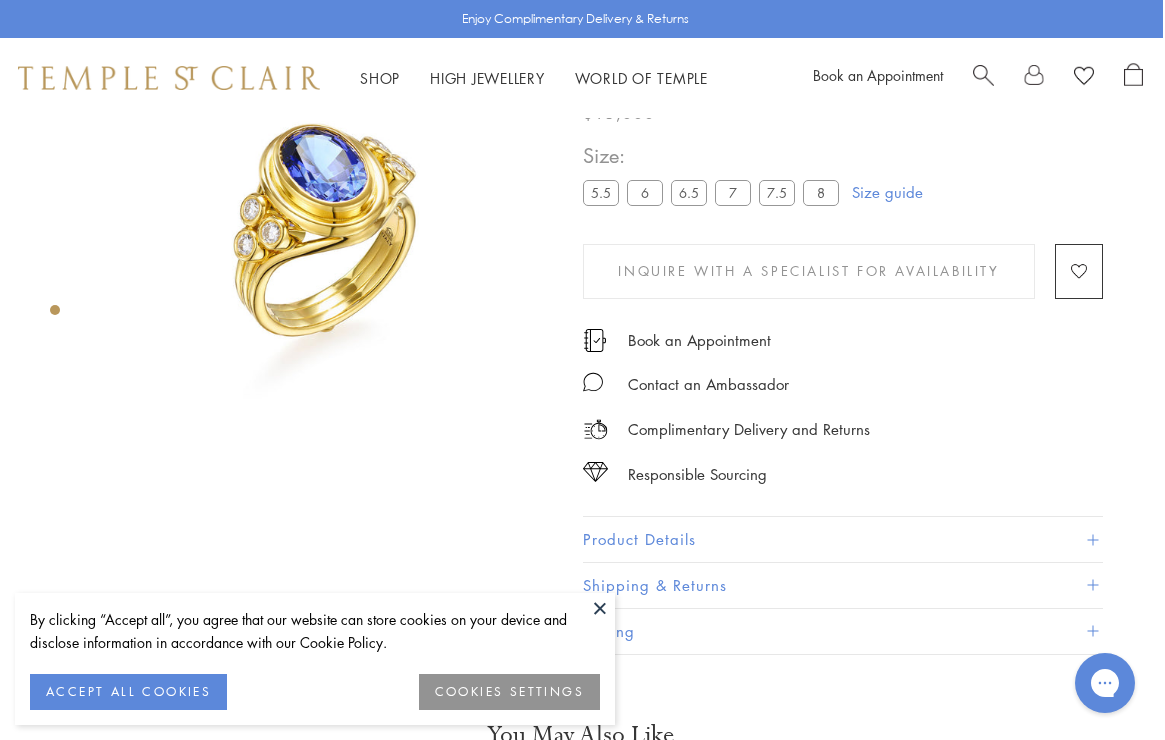 click at bounding box center (600, 608) 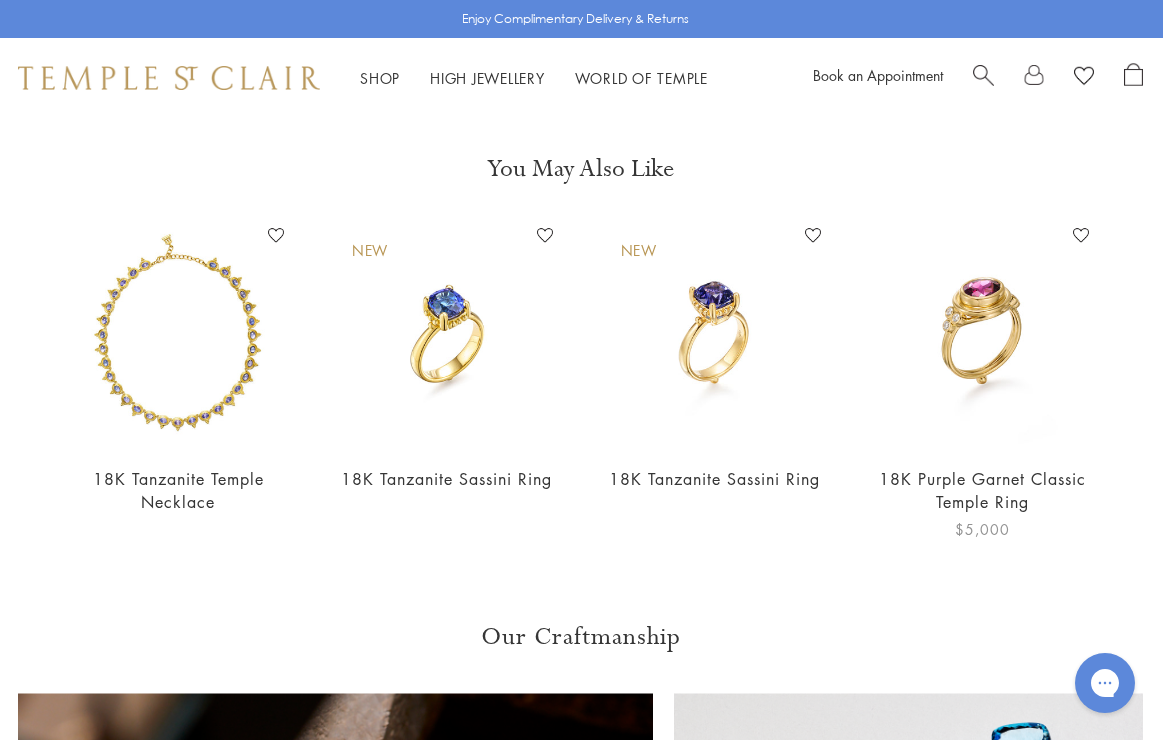scroll, scrollTop: 685, scrollLeft: 2, axis: both 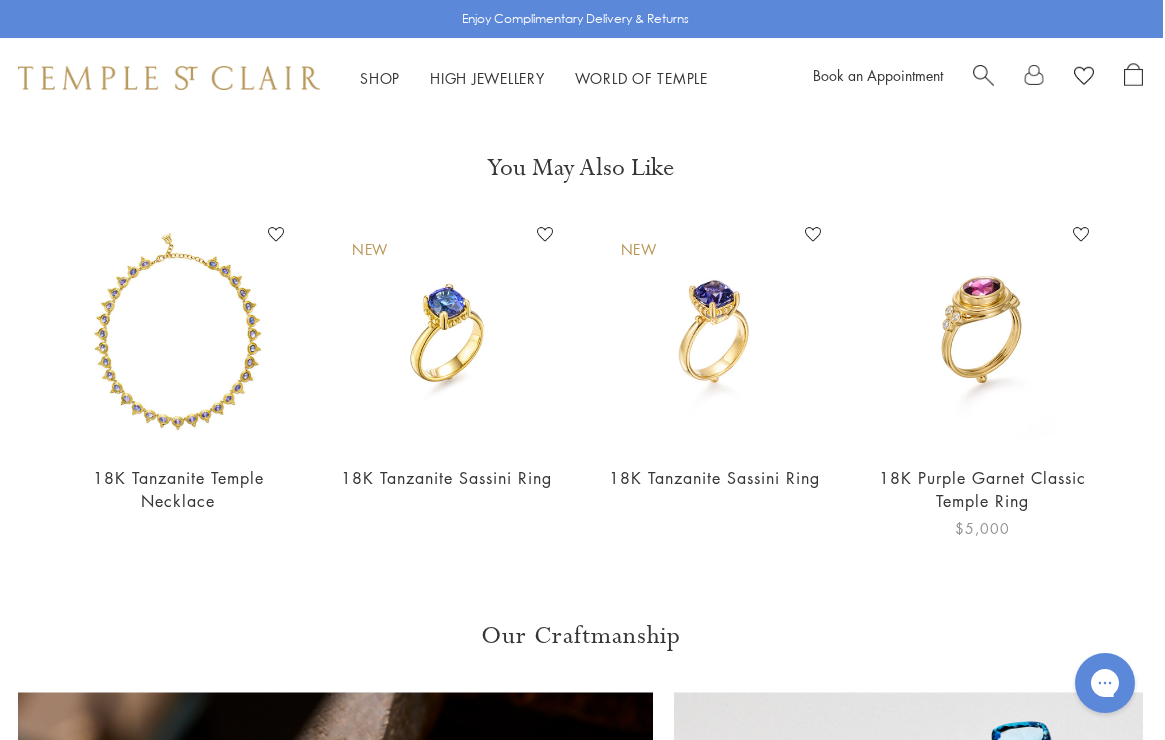 click at bounding box center (983, 333) 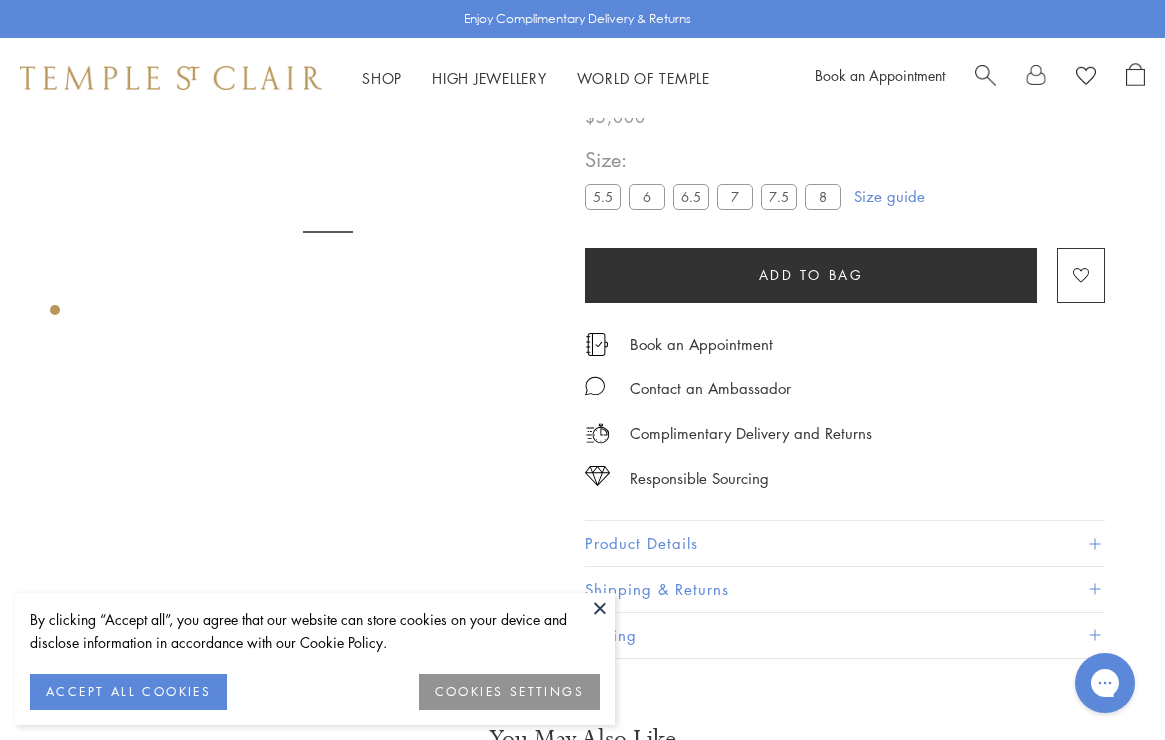 scroll, scrollTop: 0, scrollLeft: 0, axis: both 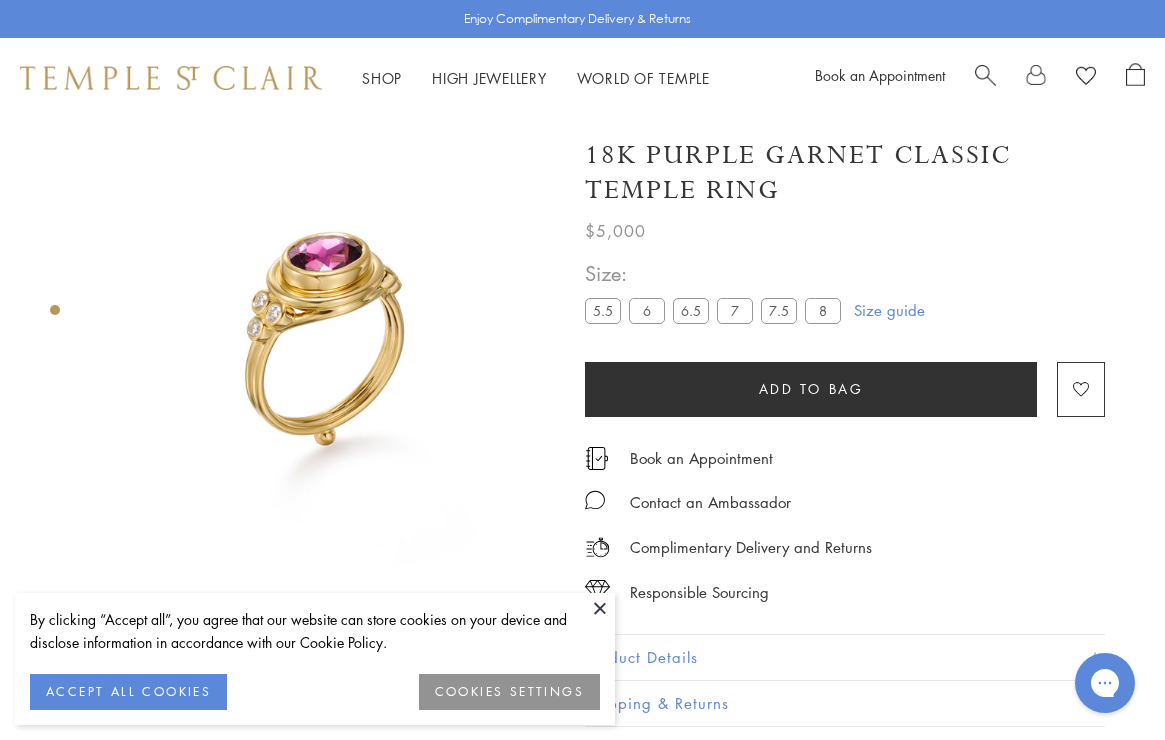 click at bounding box center (327, 345) 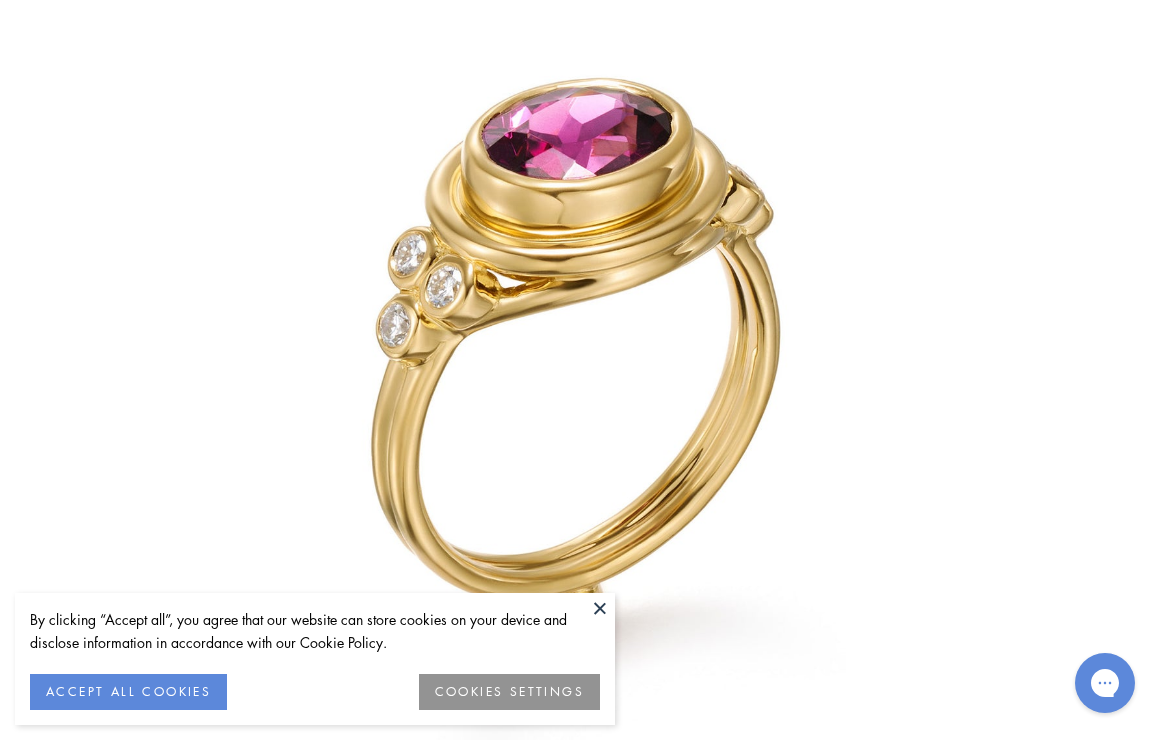 click at bounding box center (583, 370) 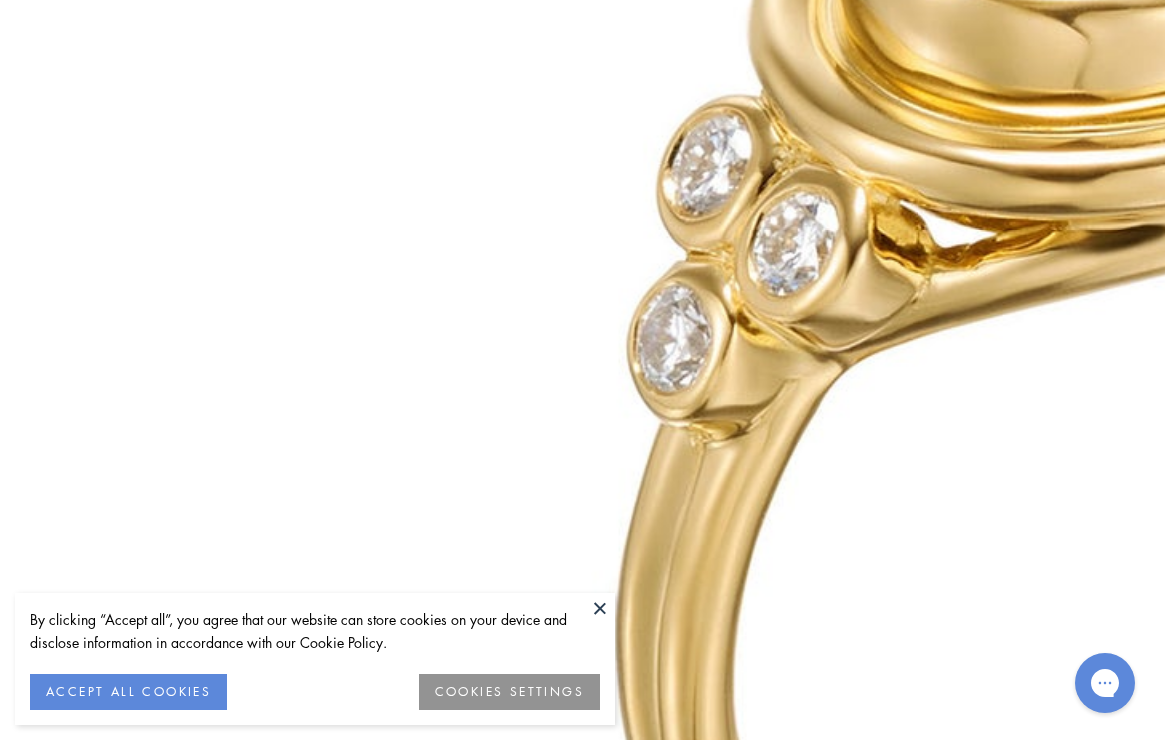 click at bounding box center [1137, 449] 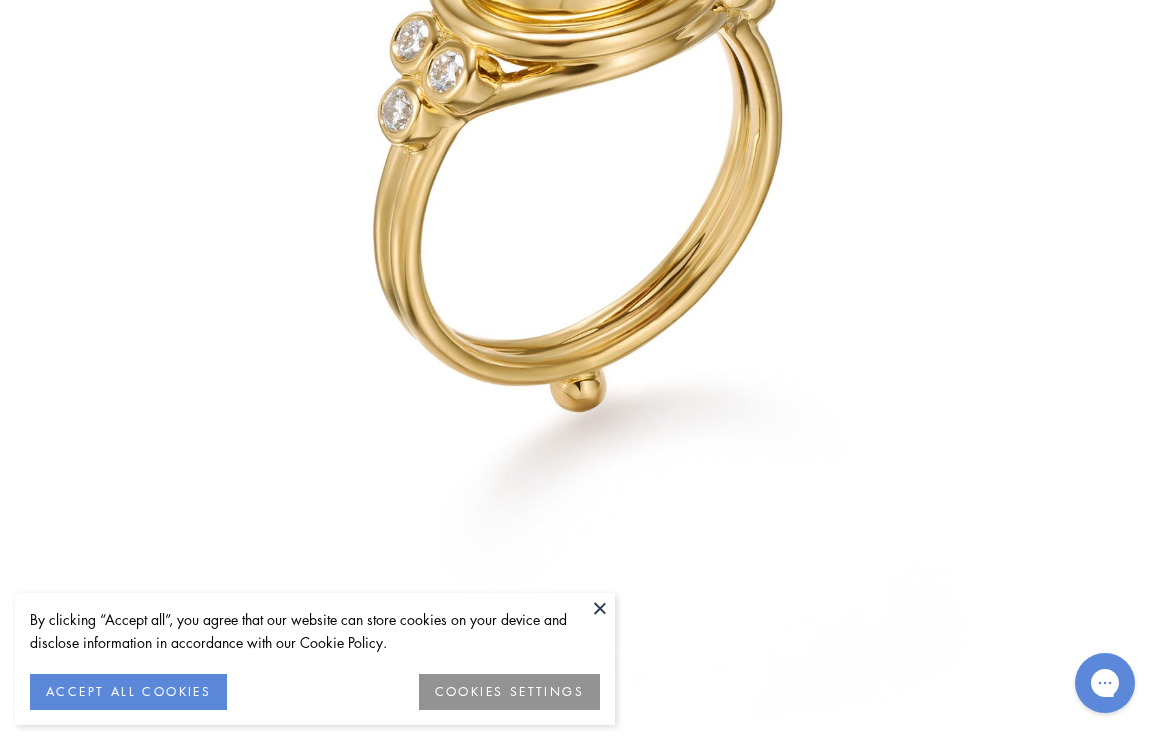 click at bounding box center [585, 155] 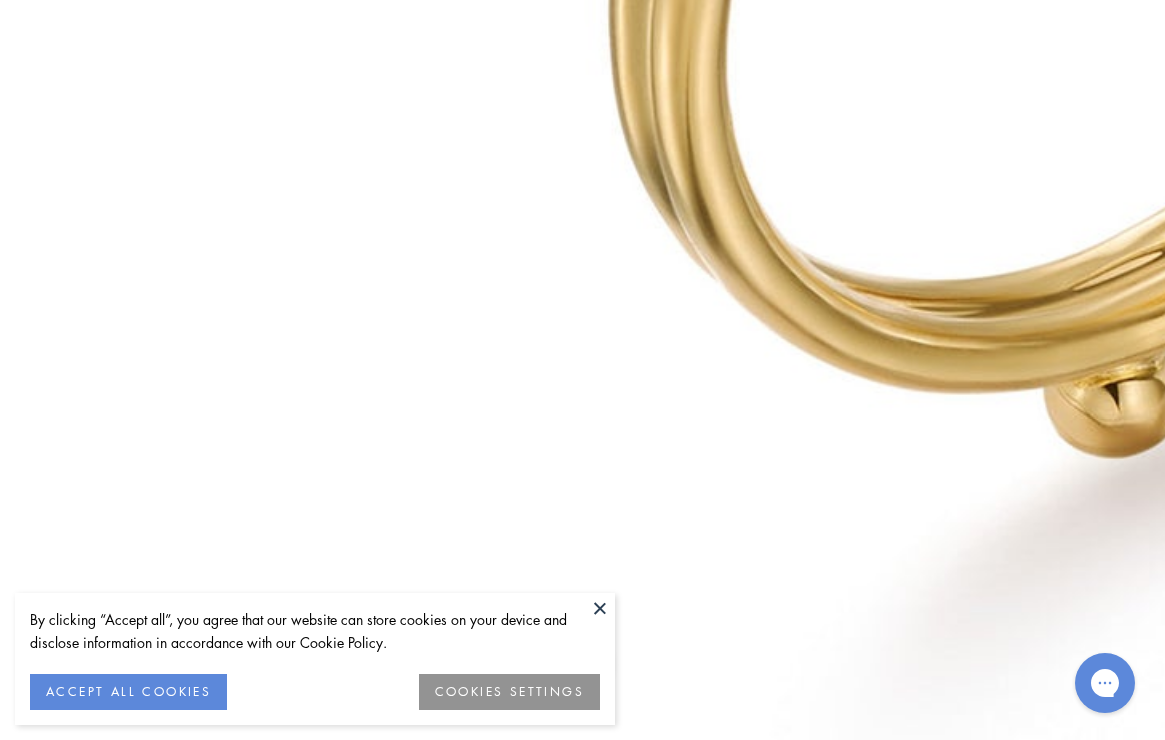 click at bounding box center (1130, -175) 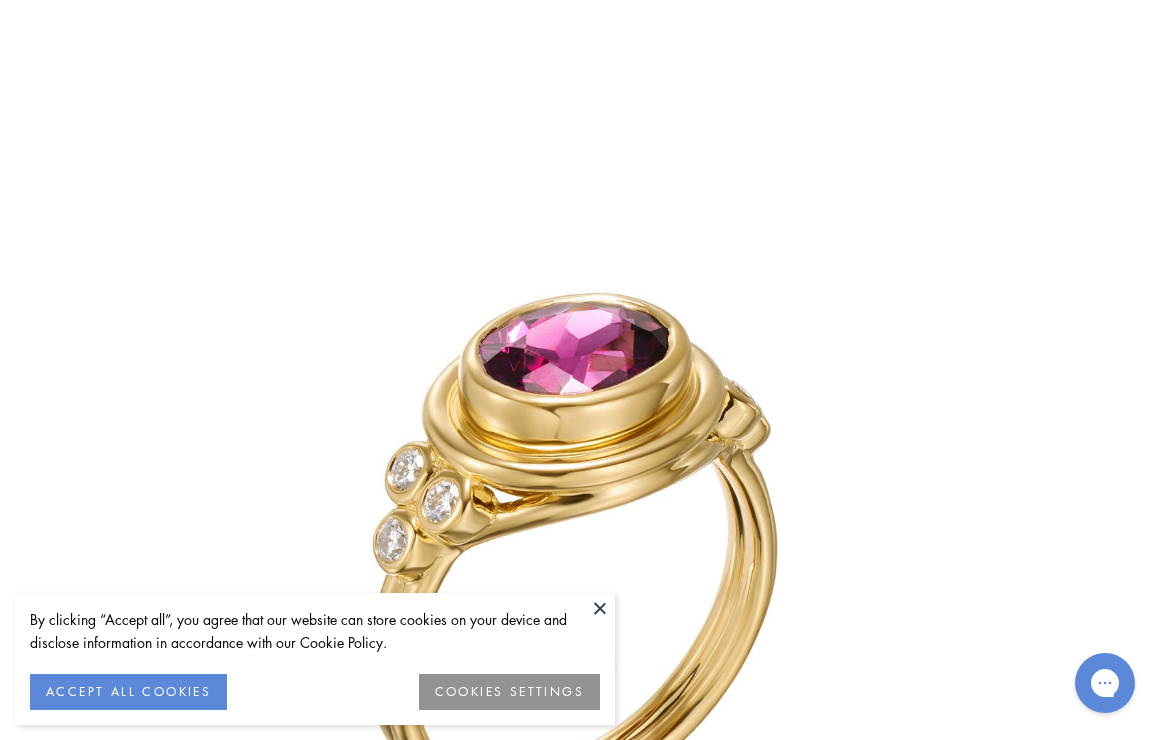 click at bounding box center (600, 608) 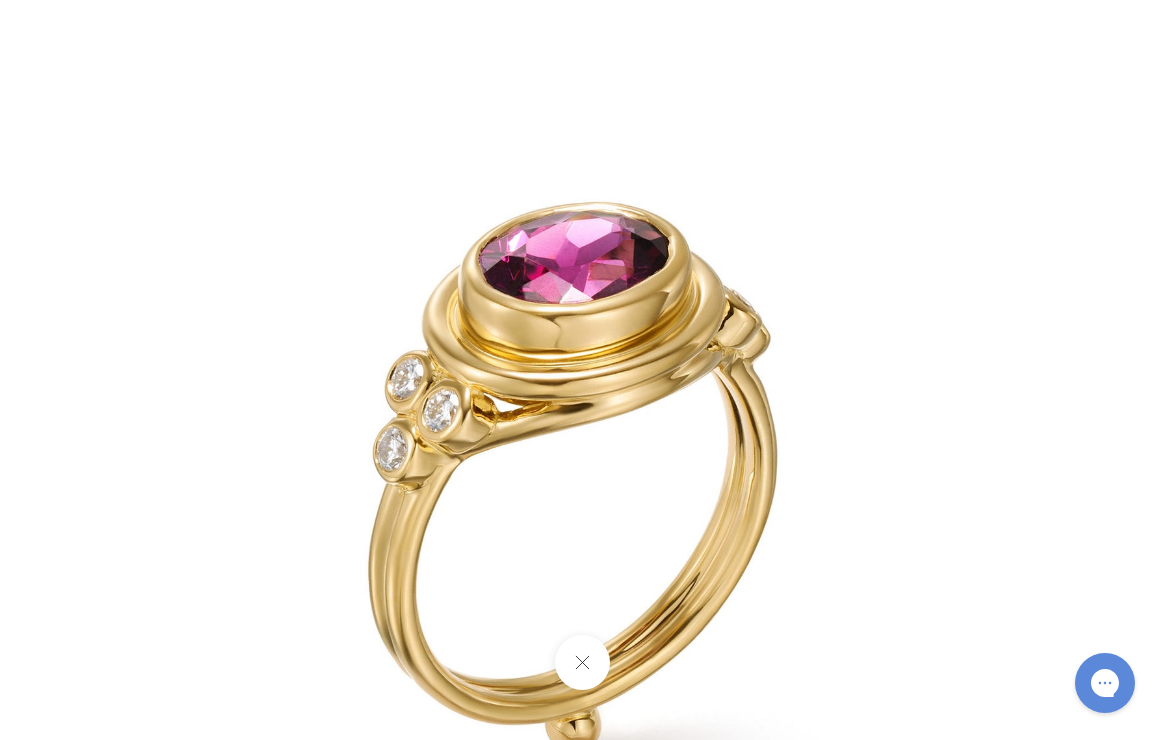 click at bounding box center [582, 662] 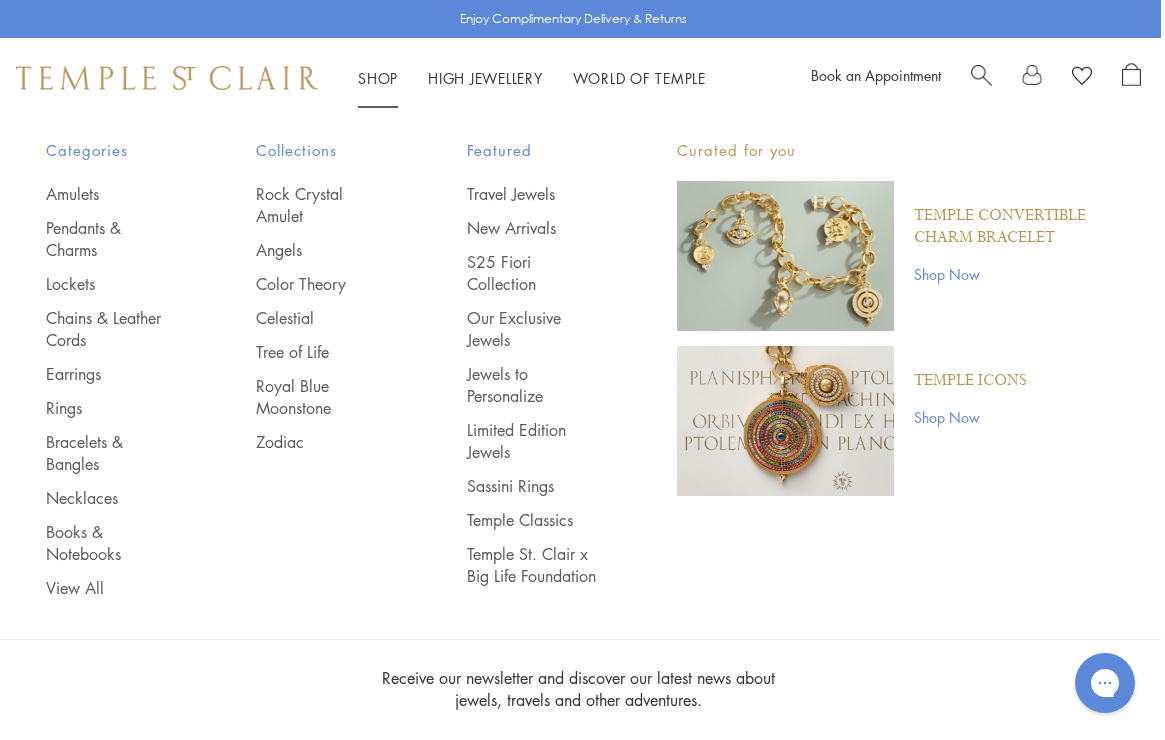 scroll, scrollTop: 1408, scrollLeft: 4, axis: both 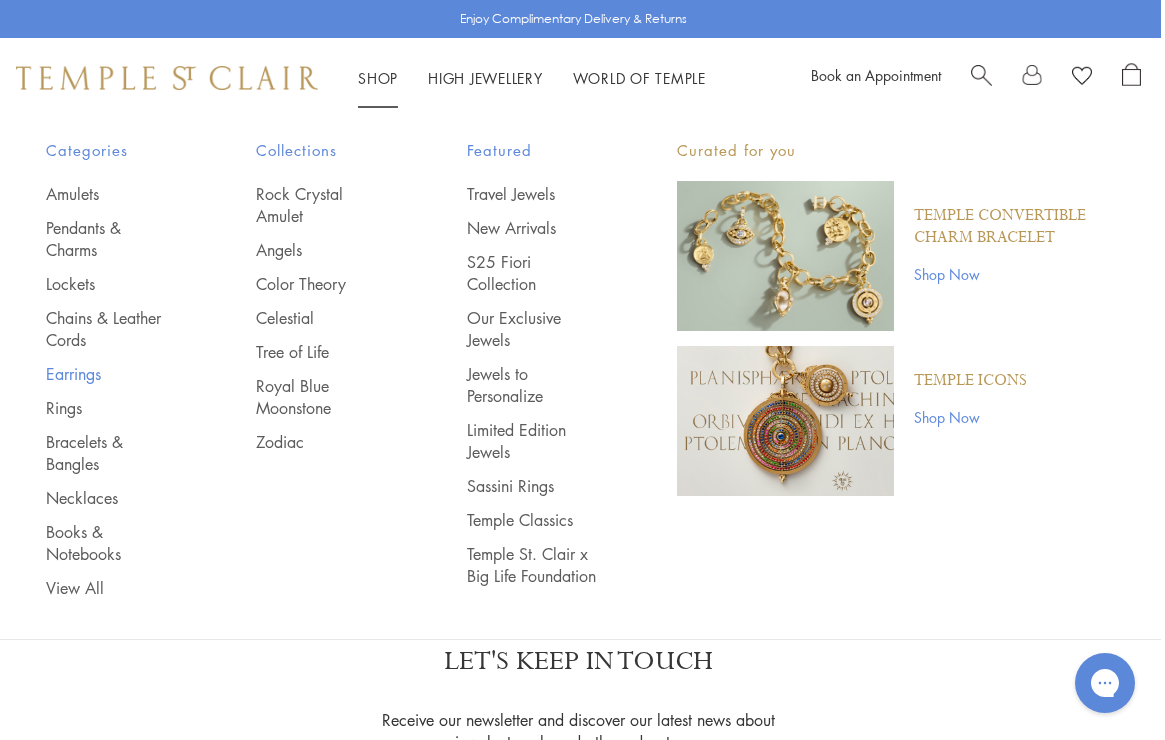 click on "Earrings" at bounding box center [111, 374] 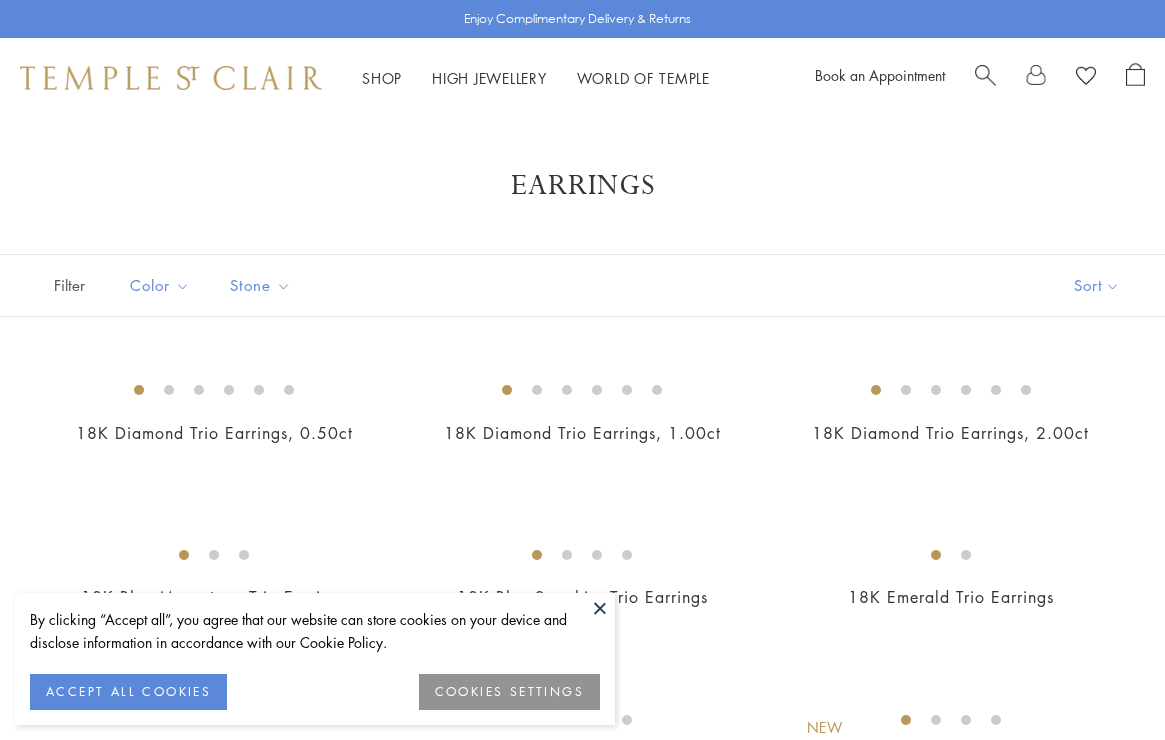 scroll, scrollTop: 0, scrollLeft: 0, axis: both 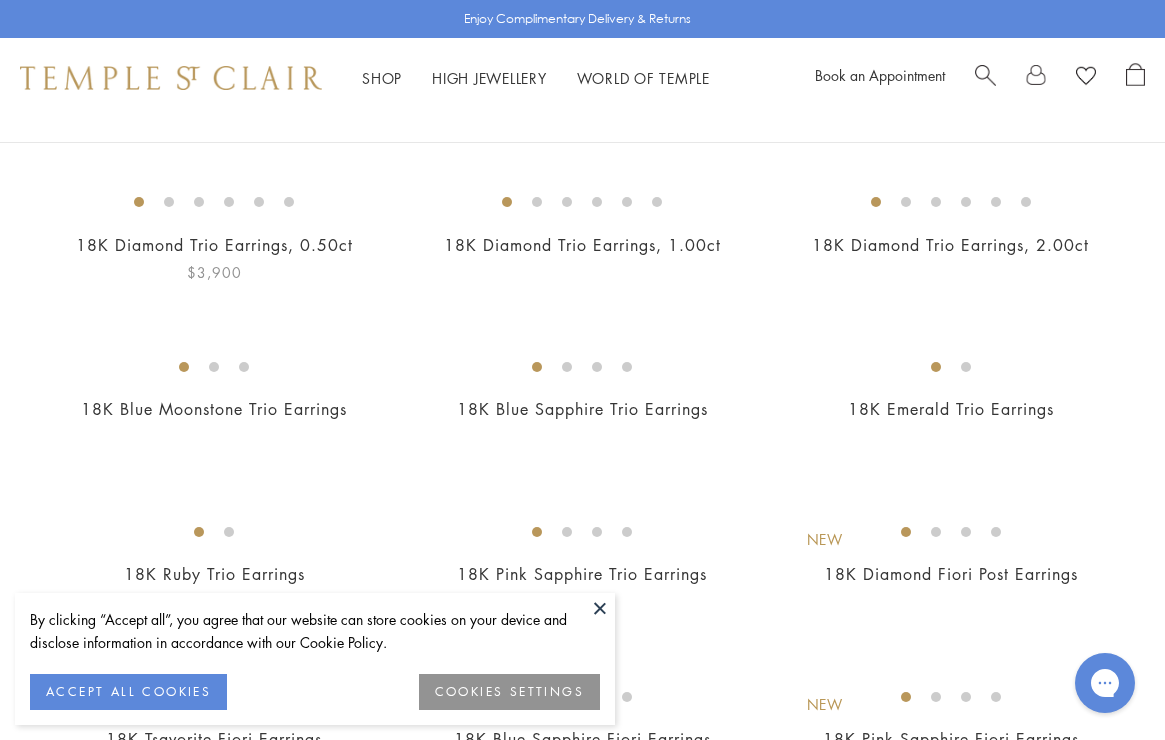 click at bounding box center (0, 0) 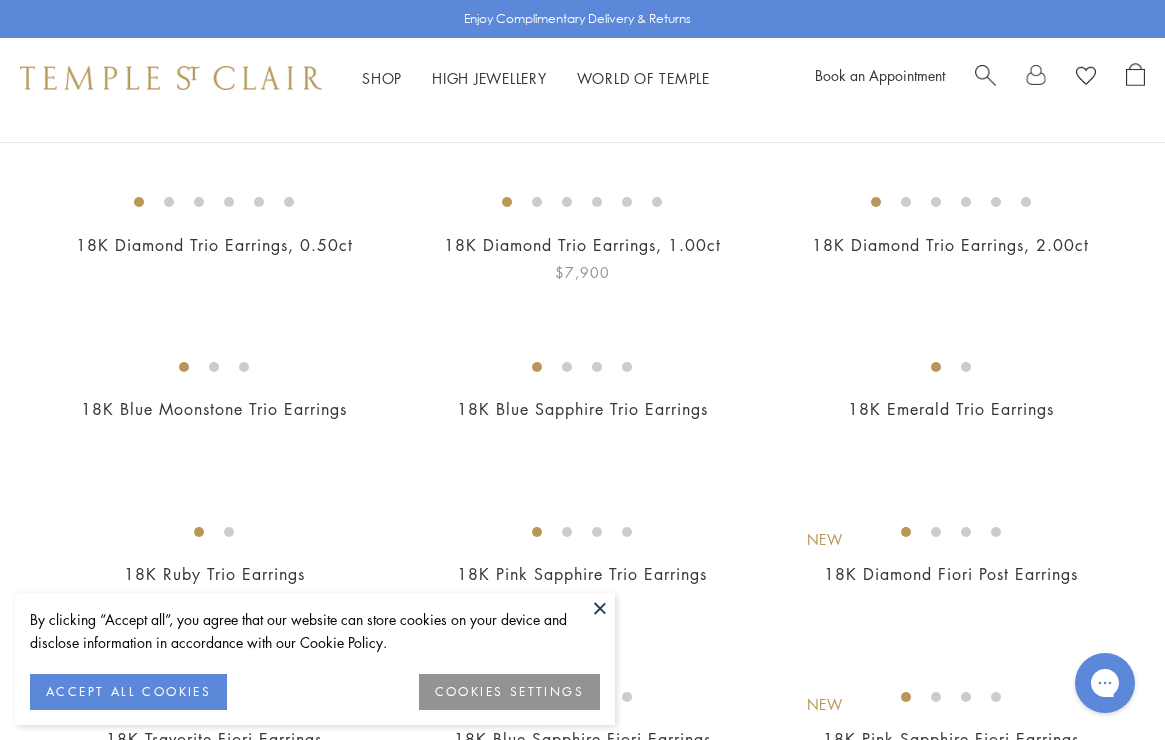 click at bounding box center (0, 0) 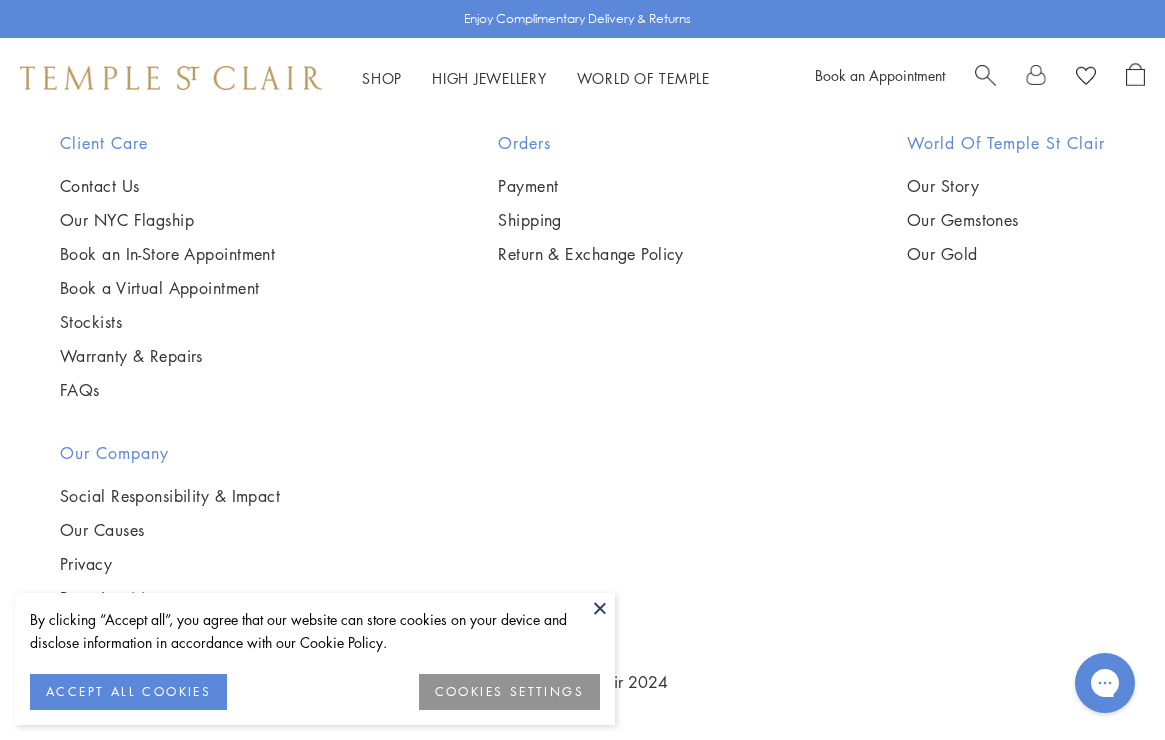 scroll, scrollTop: 5287, scrollLeft: 0, axis: vertical 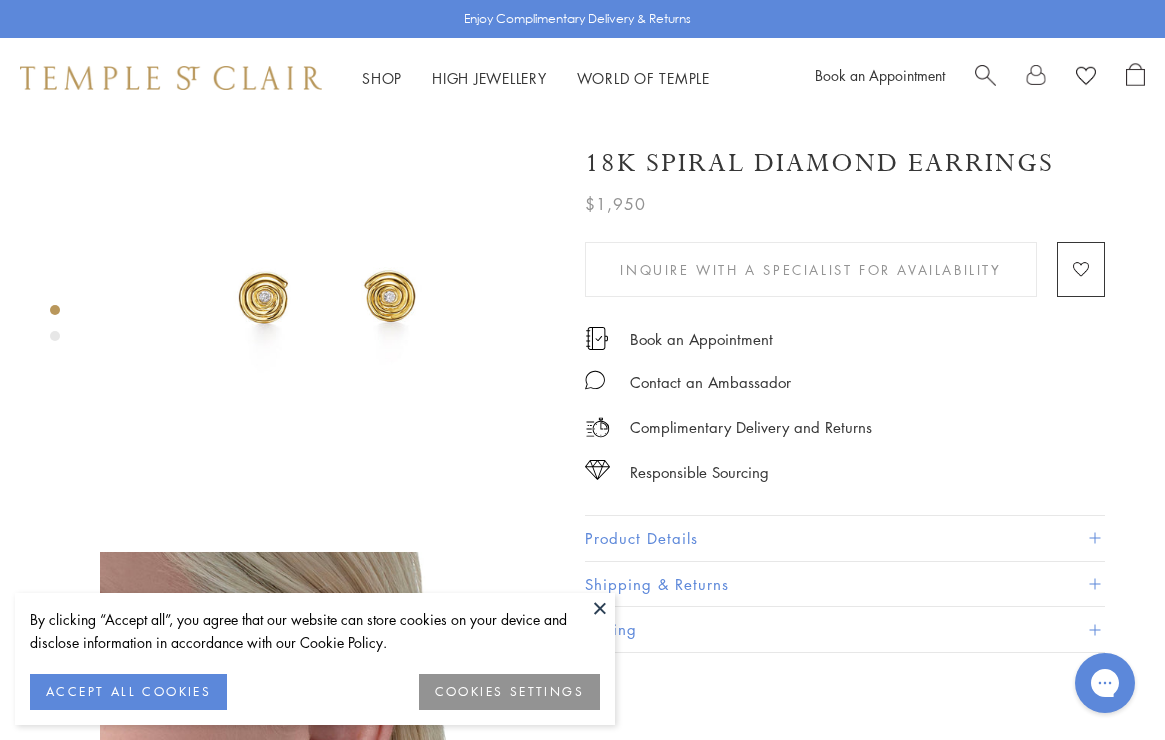 click at bounding box center [55, 336] 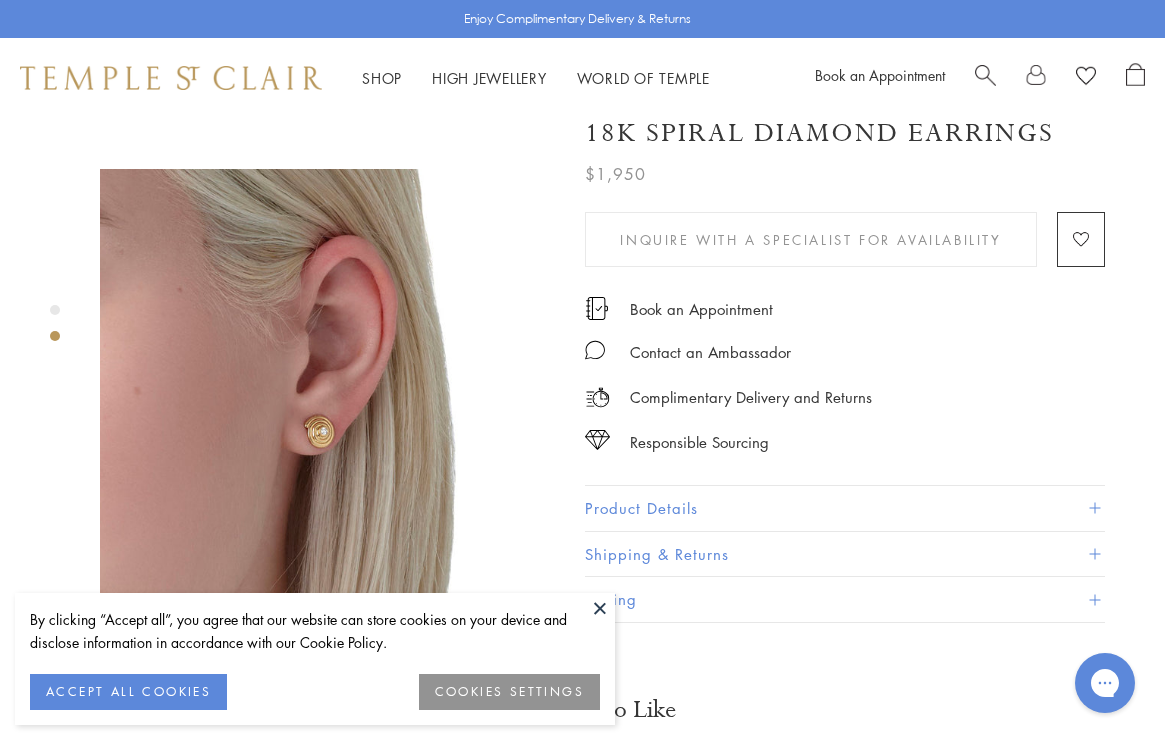 scroll, scrollTop: 493, scrollLeft: 0, axis: vertical 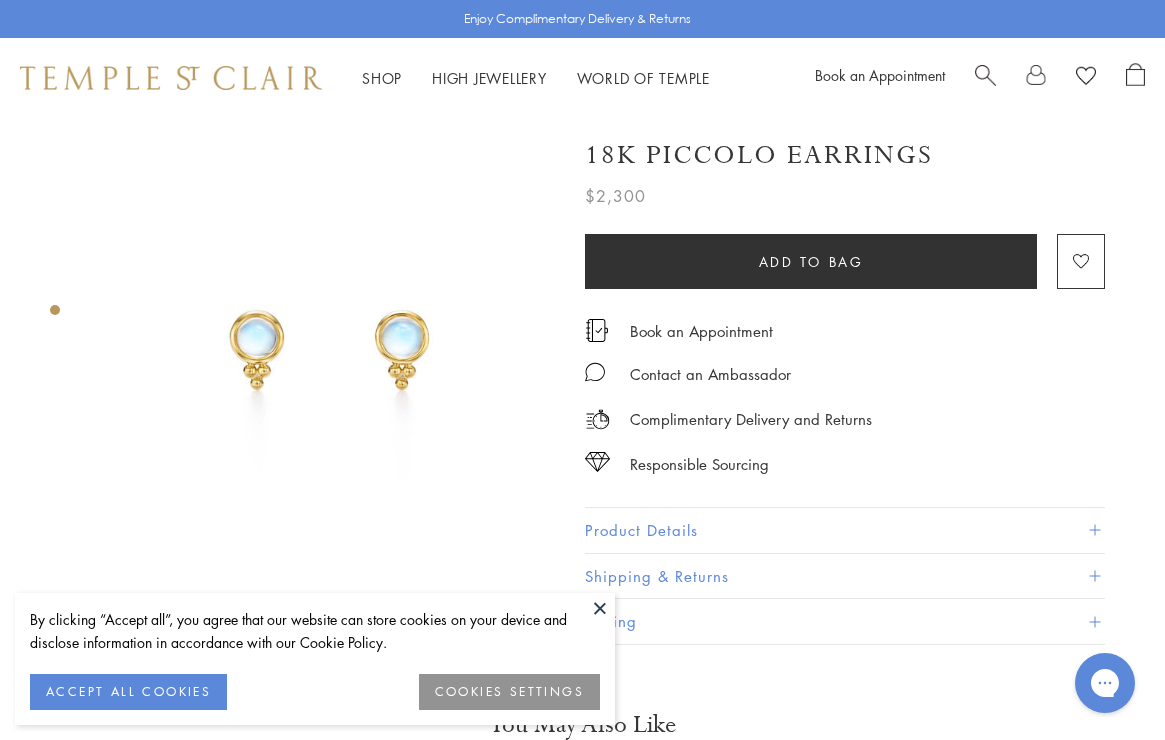 click at bounding box center (55, 310) 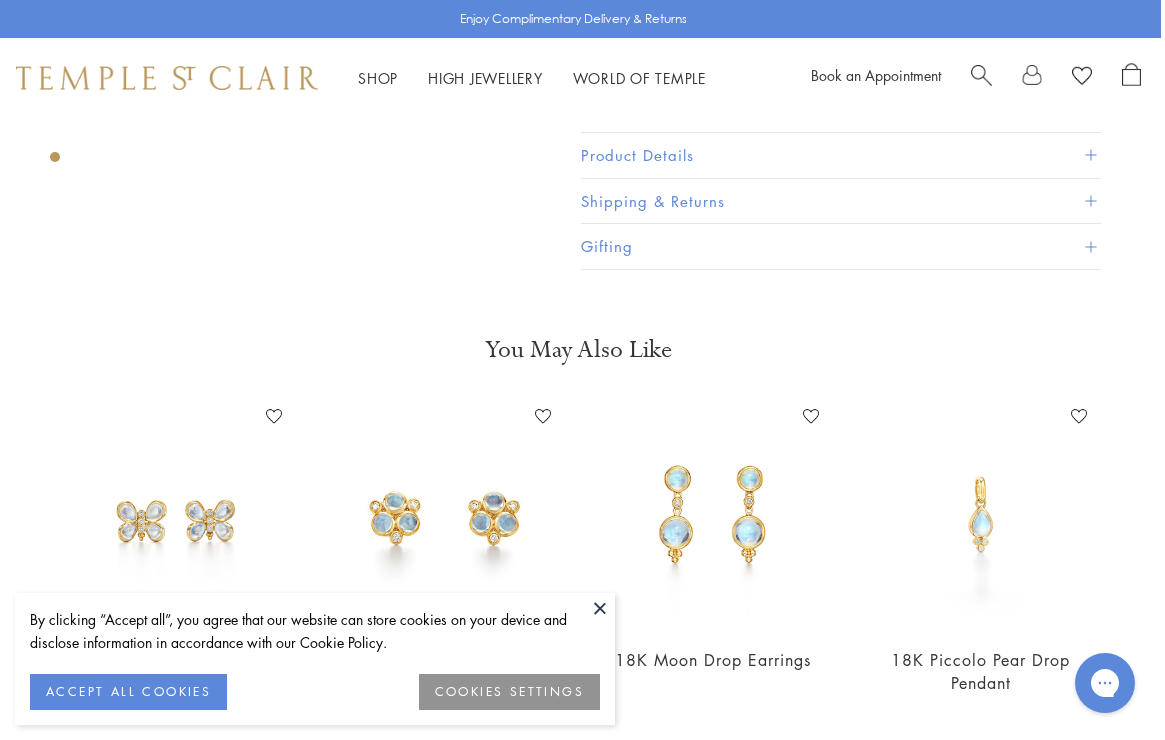 scroll, scrollTop: 375, scrollLeft: 4, axis: both 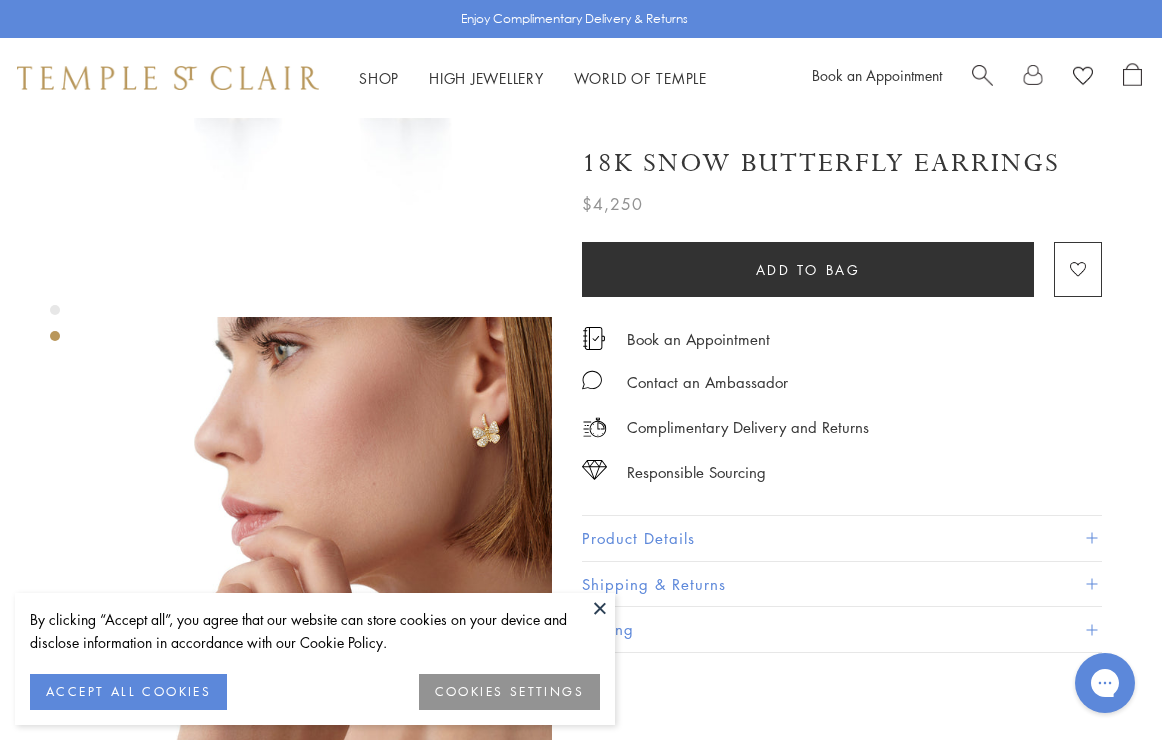 click at bounding box center [324, 544] 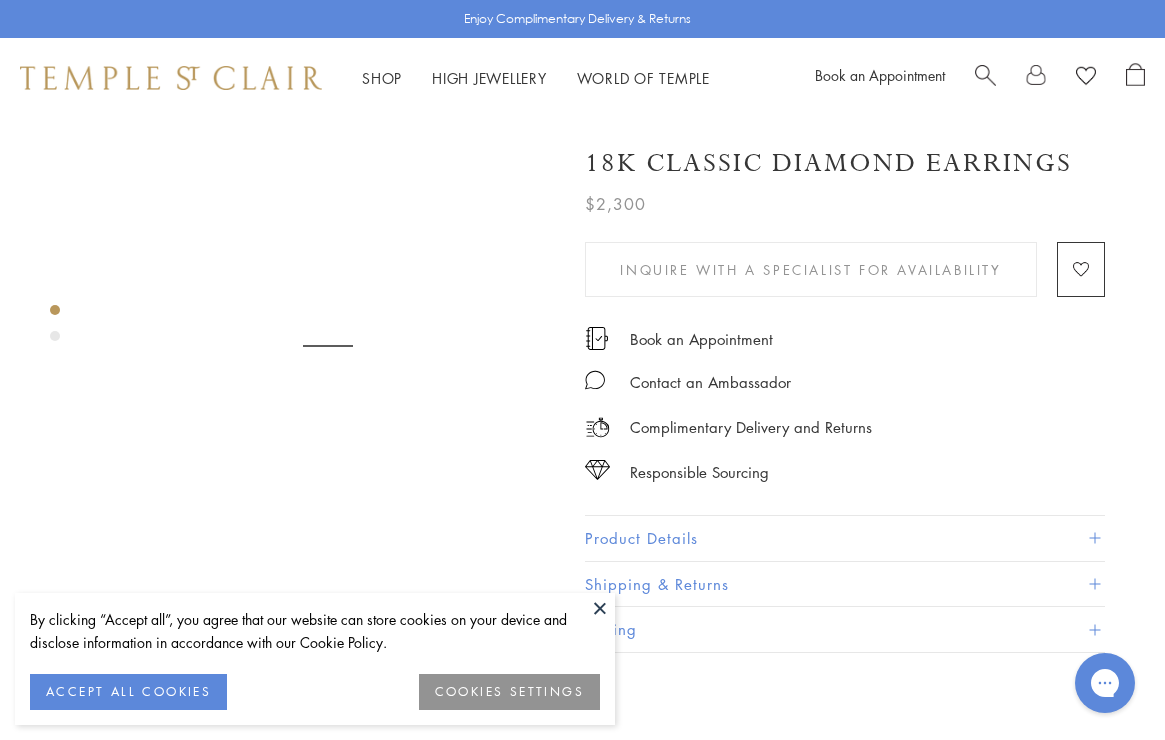 scroll, scrollTop: 0, scrollLeft: 0, axis: both 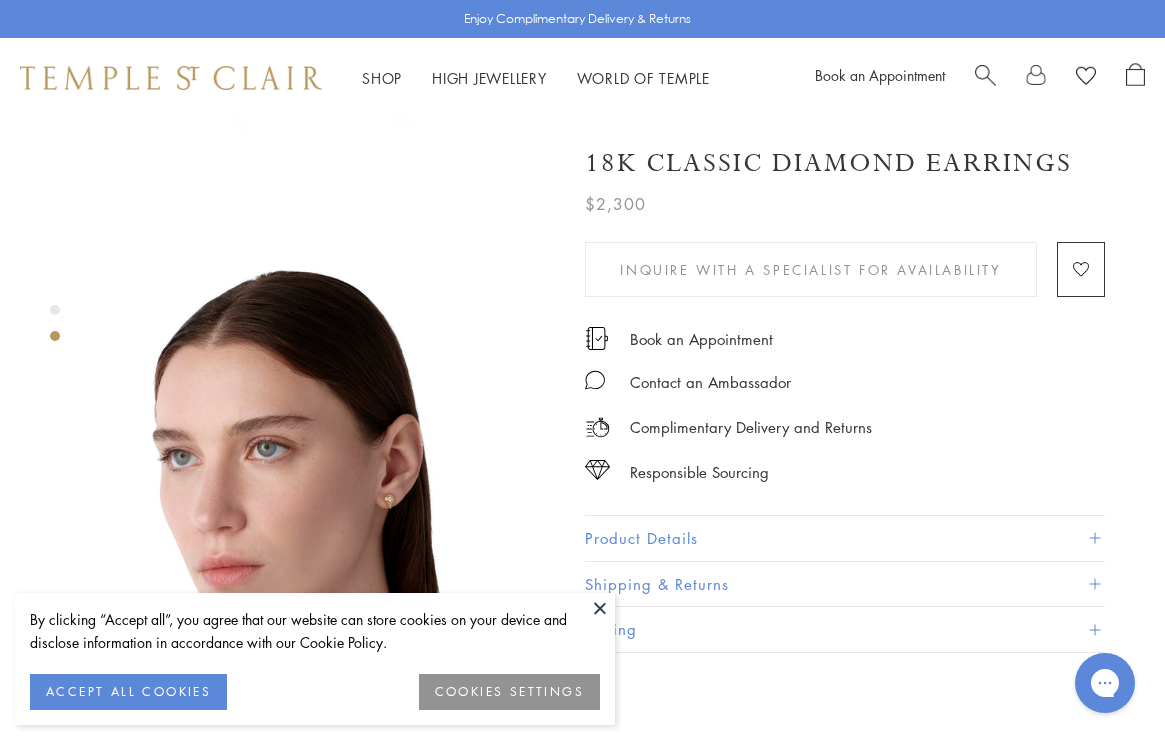 click at bounding box center [327, 480] 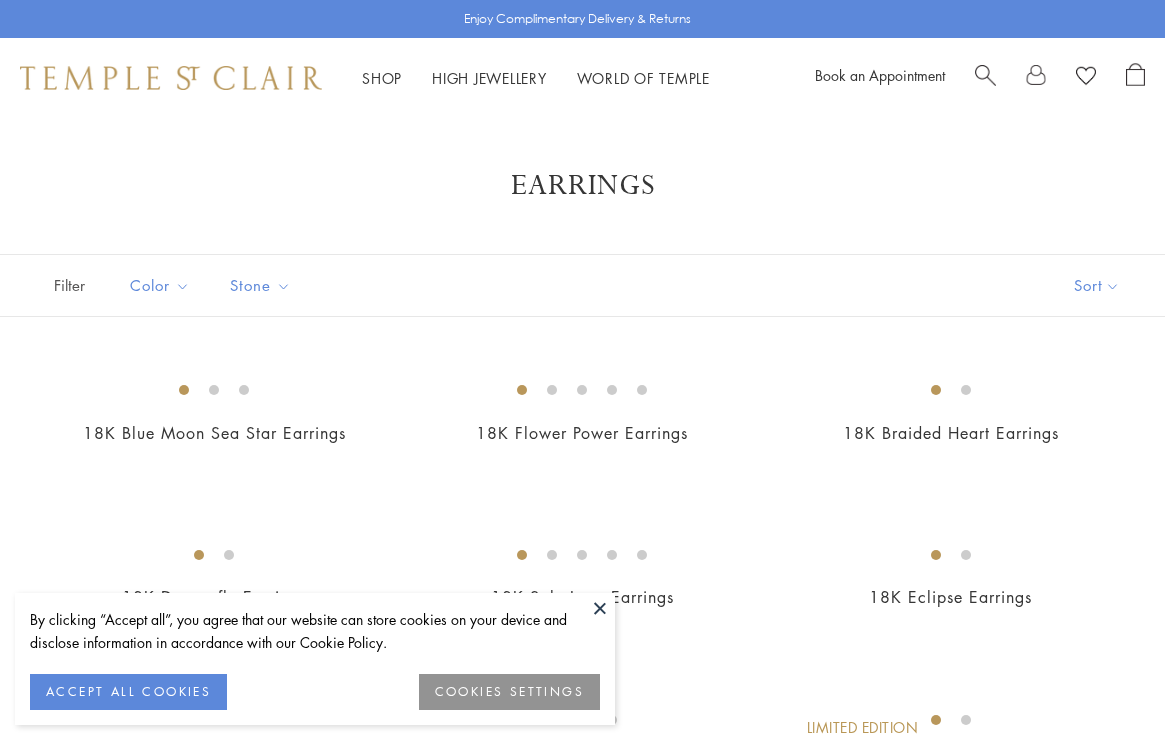 scroll, scrollTop: 0, scrollLeft: 0, axis: both 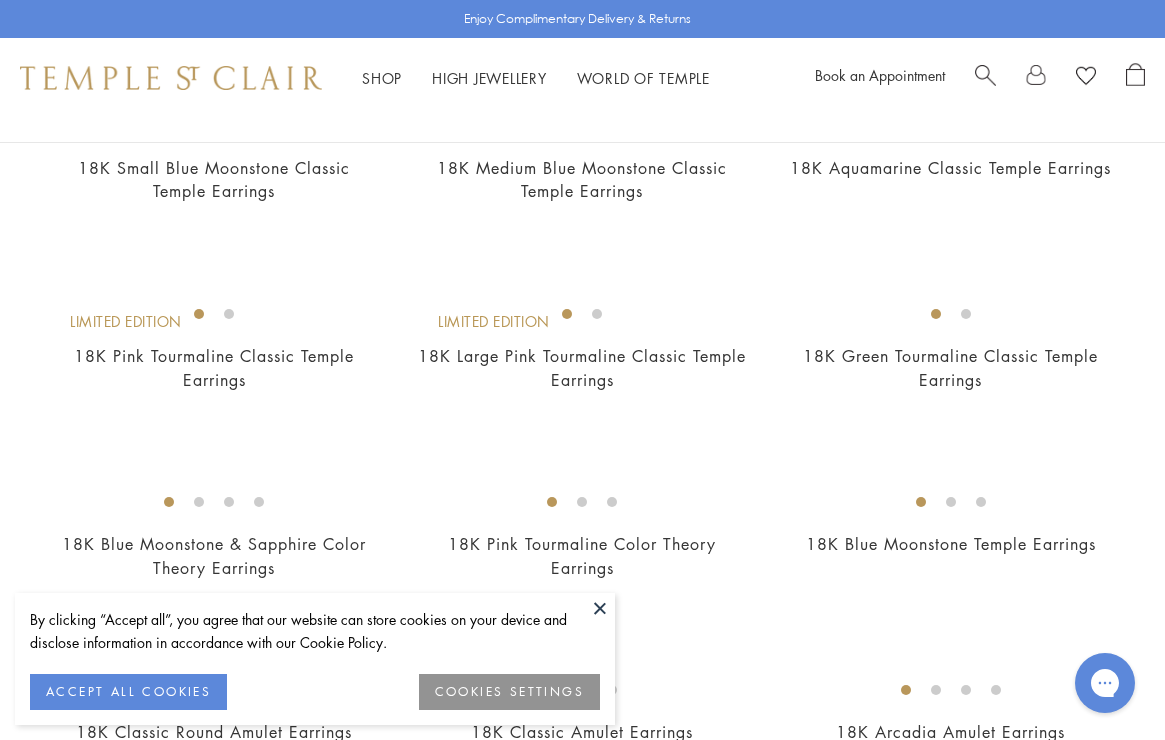 click at bounding box center [0, 0] 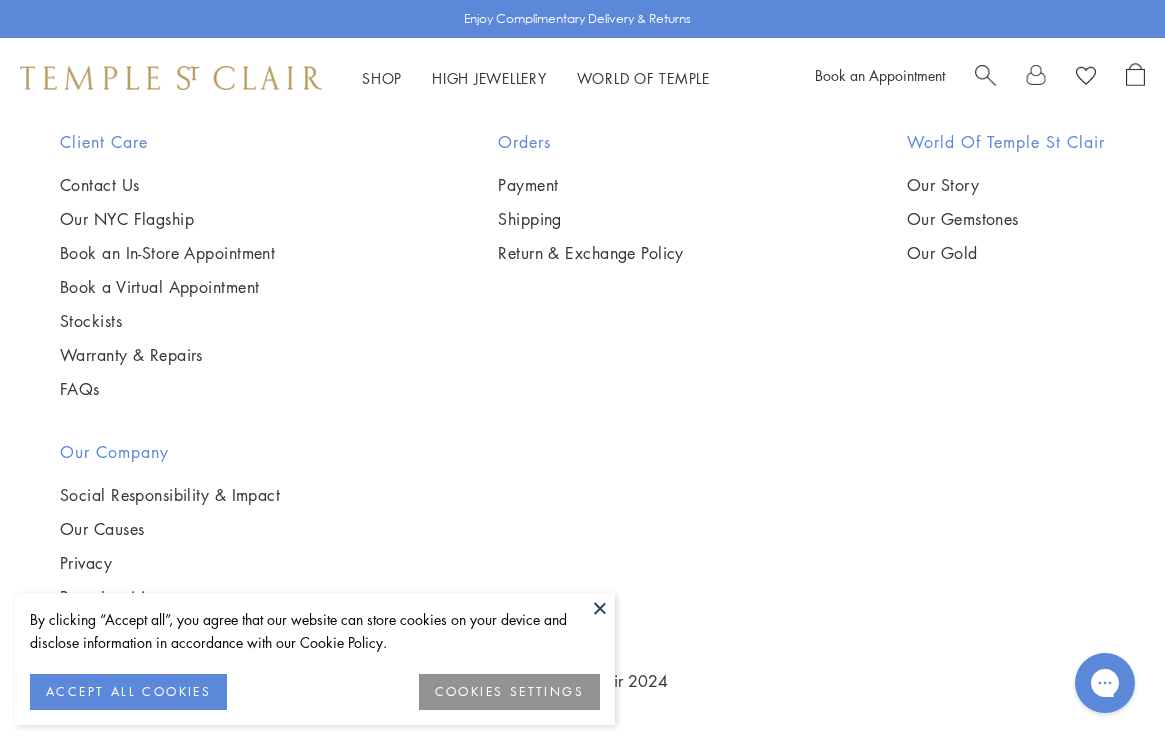 scroll, scrollTop: 7934, scrollLeft: 0, axis: vertical 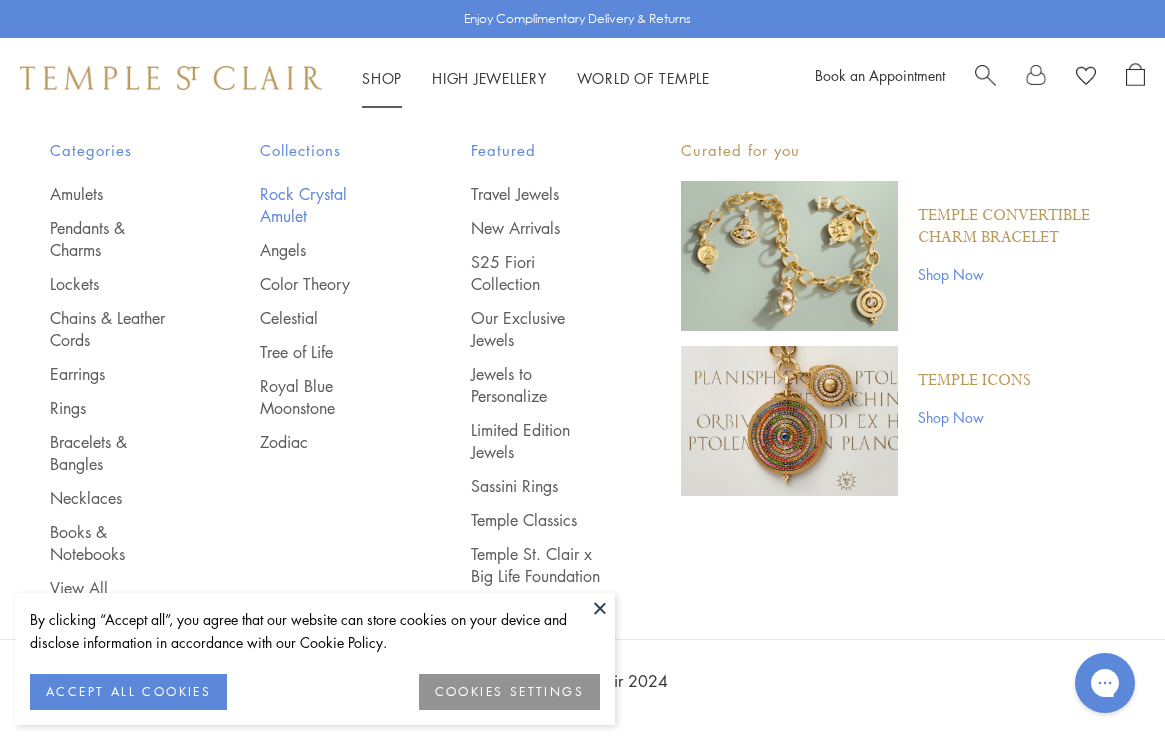 click on "Rock Crystal Amulet" at bounding box center (325, 205) 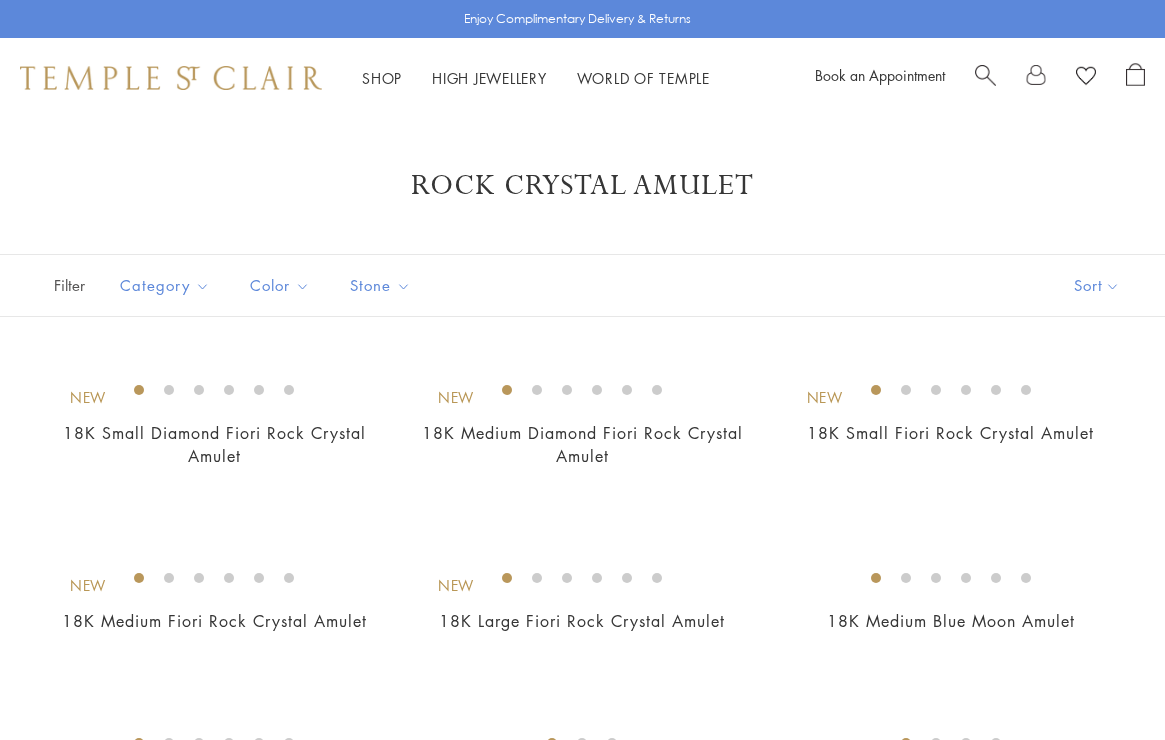 scroll, scrollTop: 0, scrollLeft: 0, axis: both 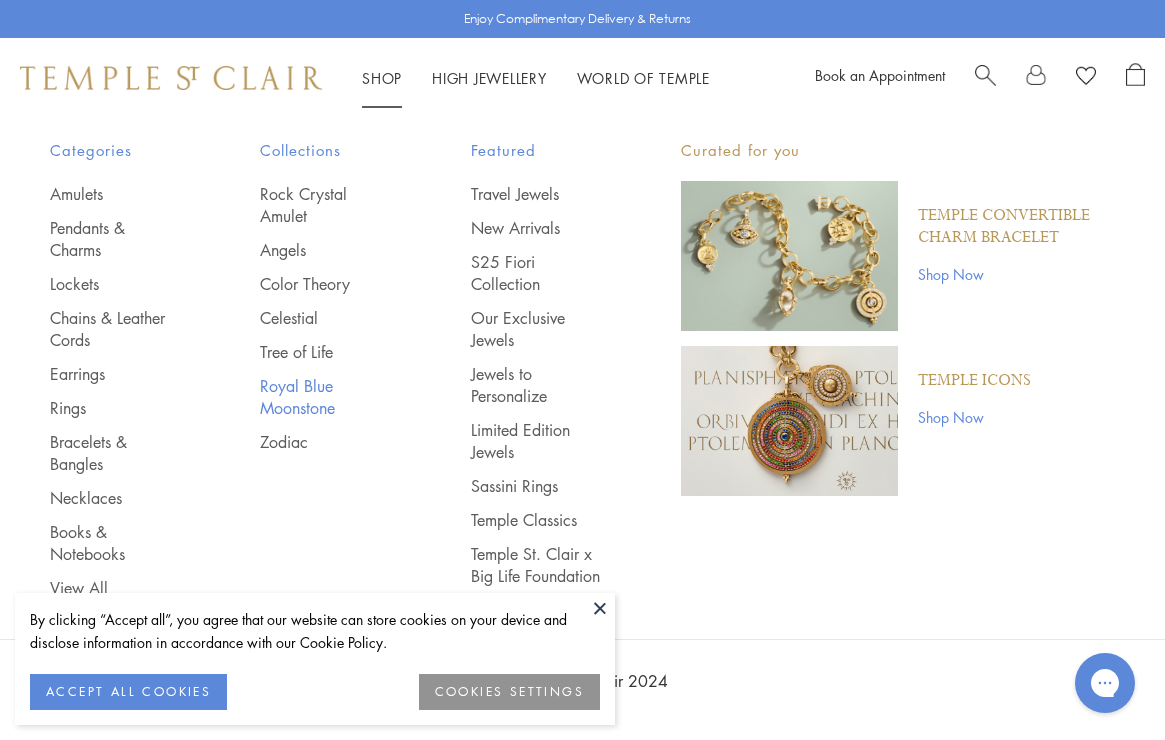 click on "Royal Blue Moonstone" at bounding box center [325, 397] 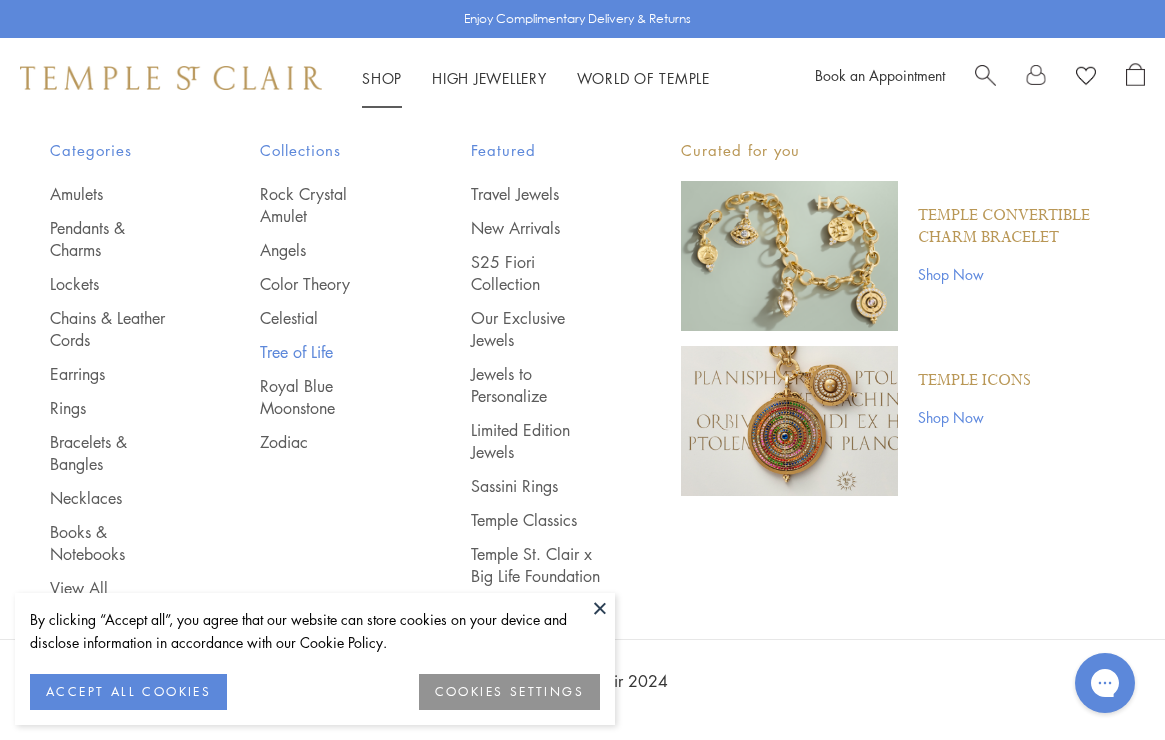 click on "Tree of Life" at bounding box center [325, 352] 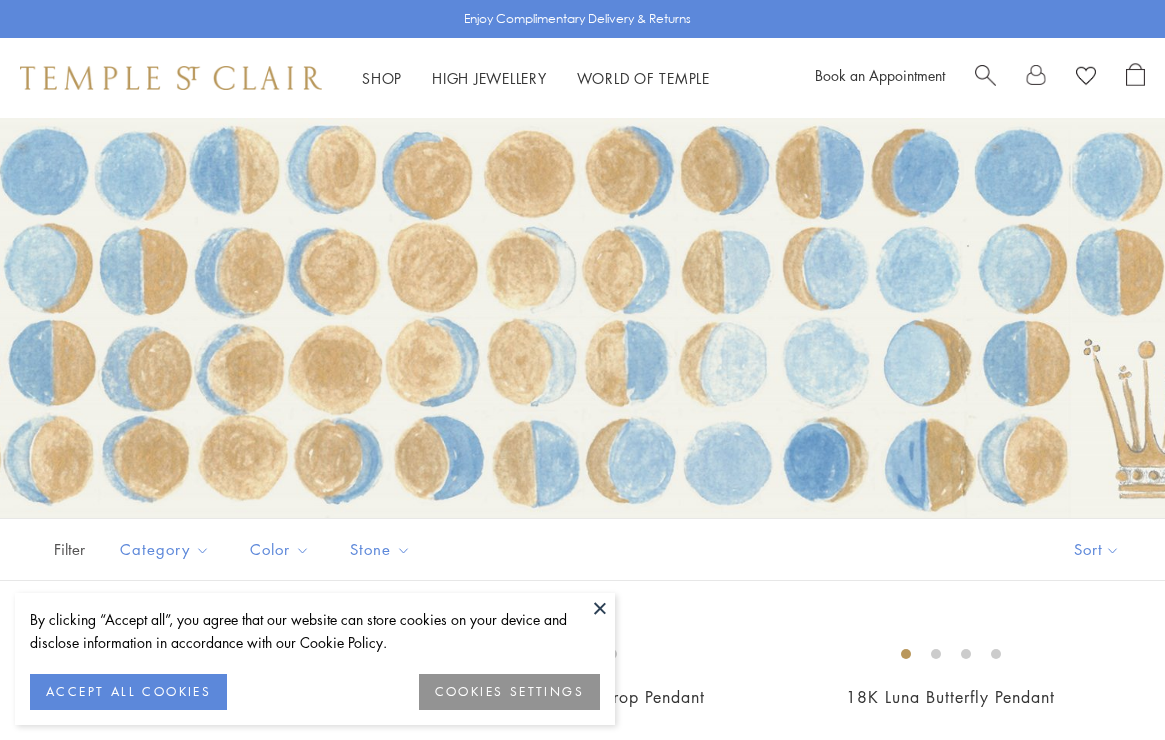 scroll, scrollTop: 0, scrollLeft: 0, axis: both 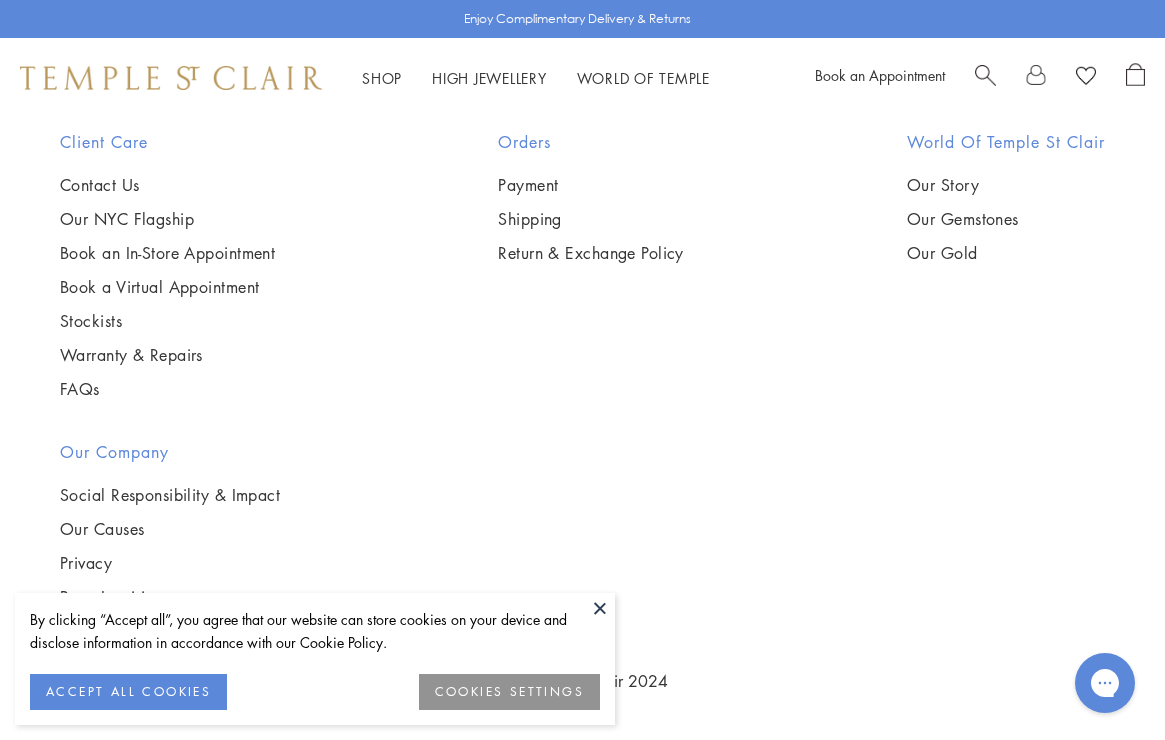 click at bounding box center [0, 0] 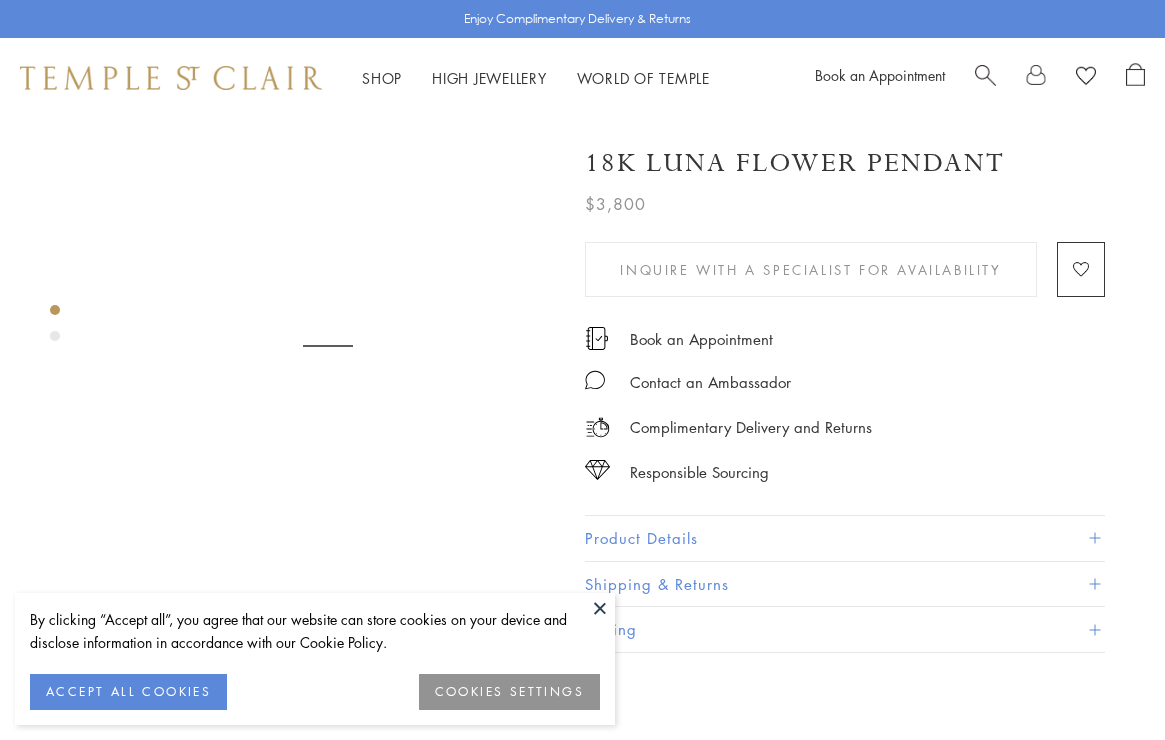 scroll, scrollTop: 0, scrollLeft: 0, axis: both 